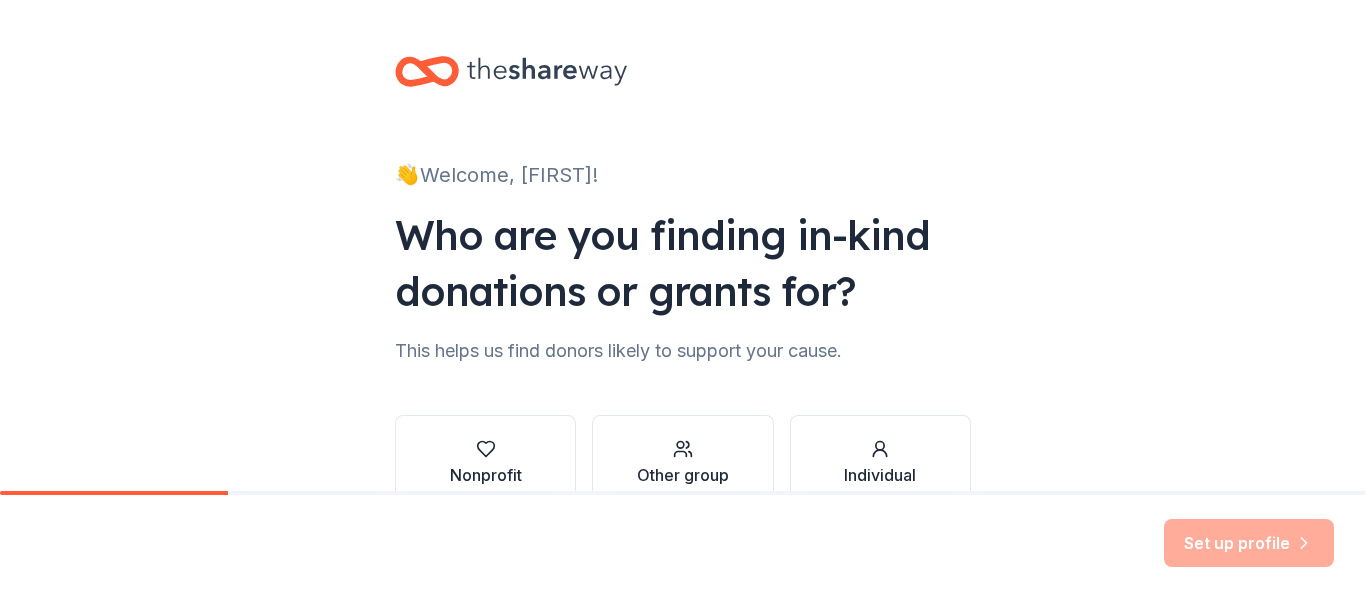 scroll, scrollTop: 0, scrollLeft: 0, axis: both 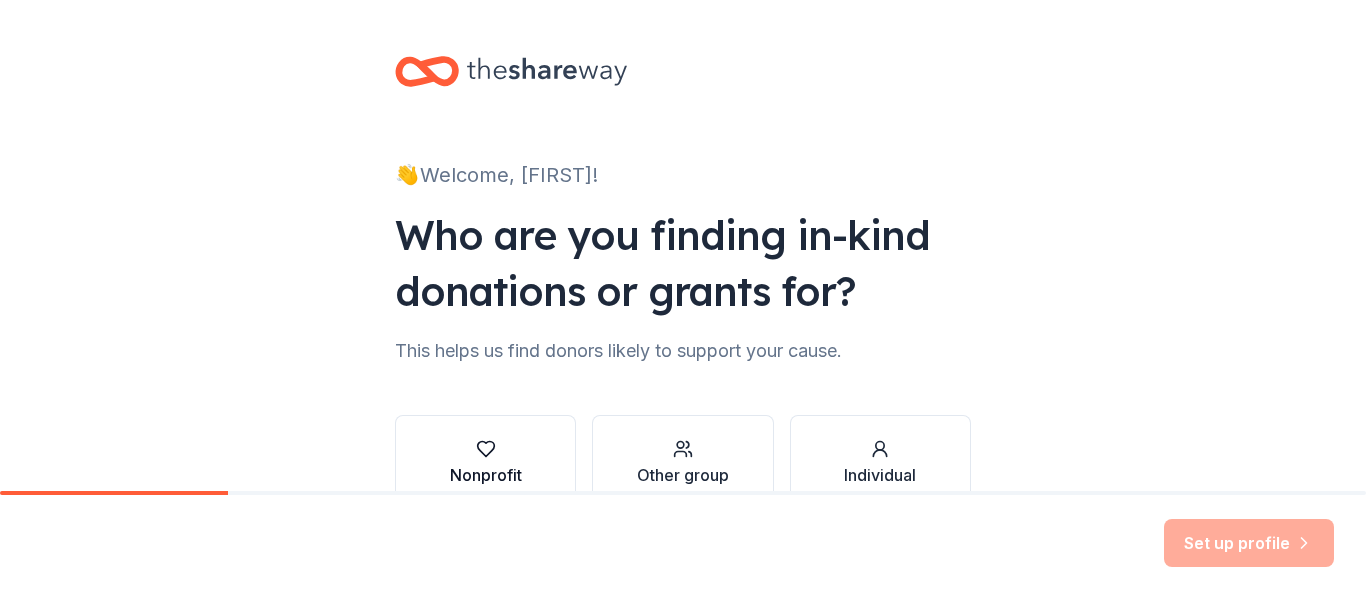 click 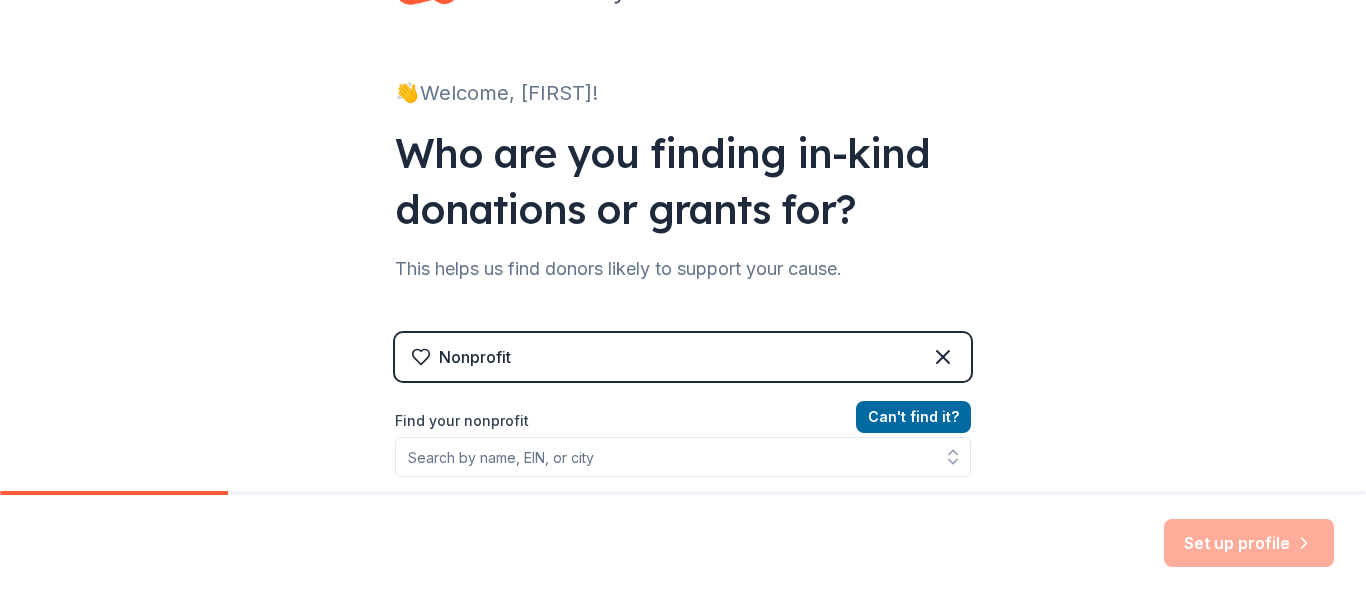 scroll, scrollTop: 120, scrollLeft: 0, axis: vertical 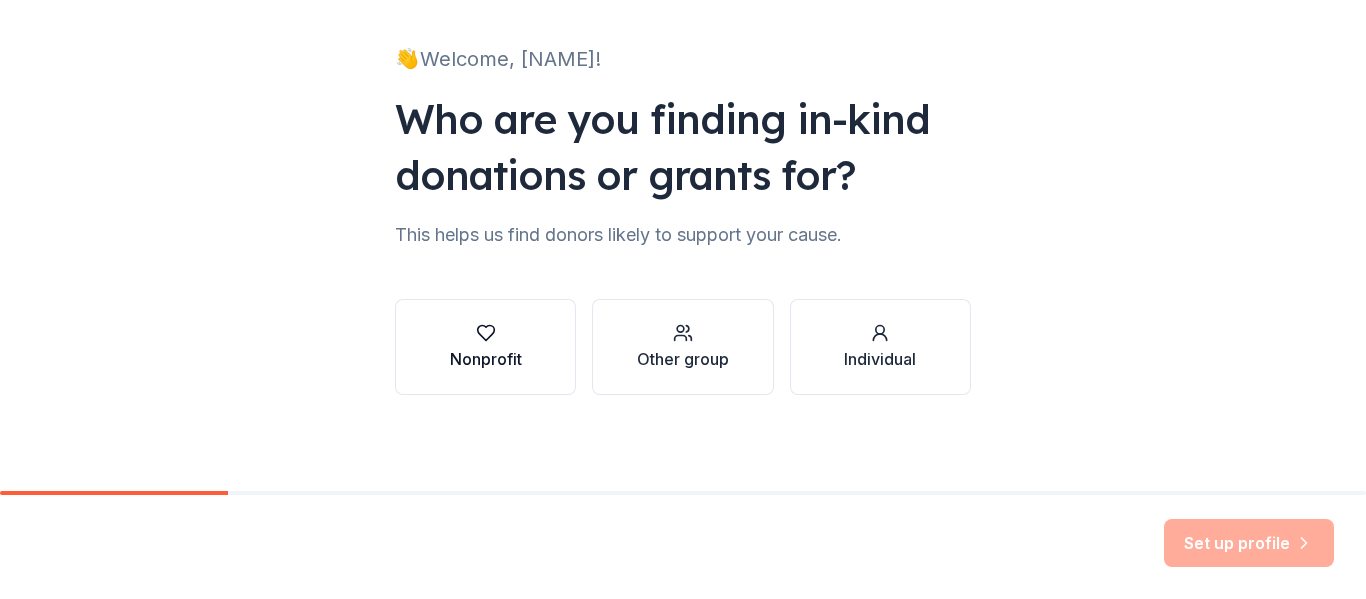 click 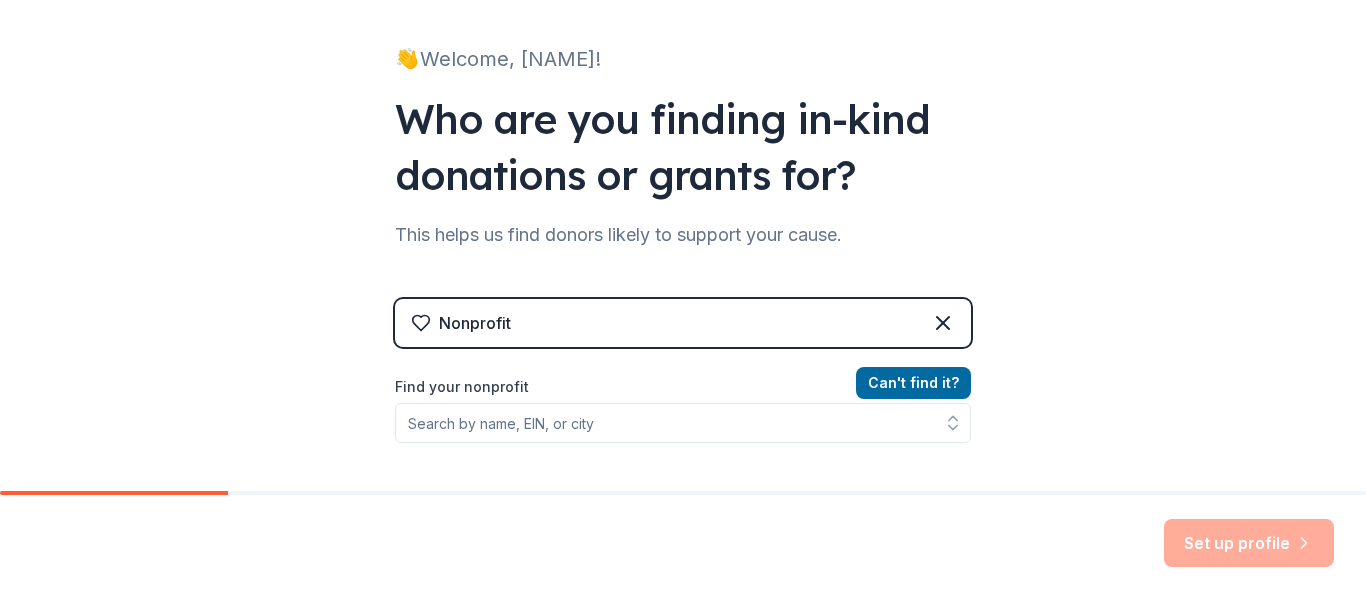 click on "Nonprofit" at bounding box center [683, 323] 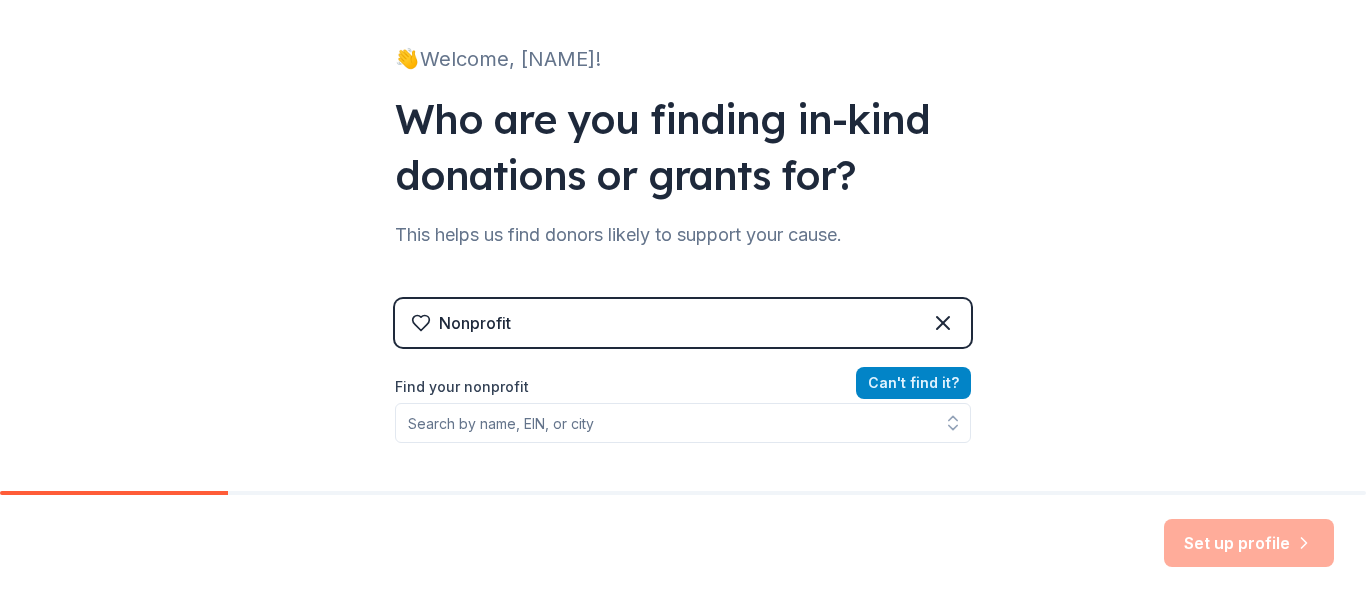 click on "Can ' t find it?" at bounding box center [913, 383] 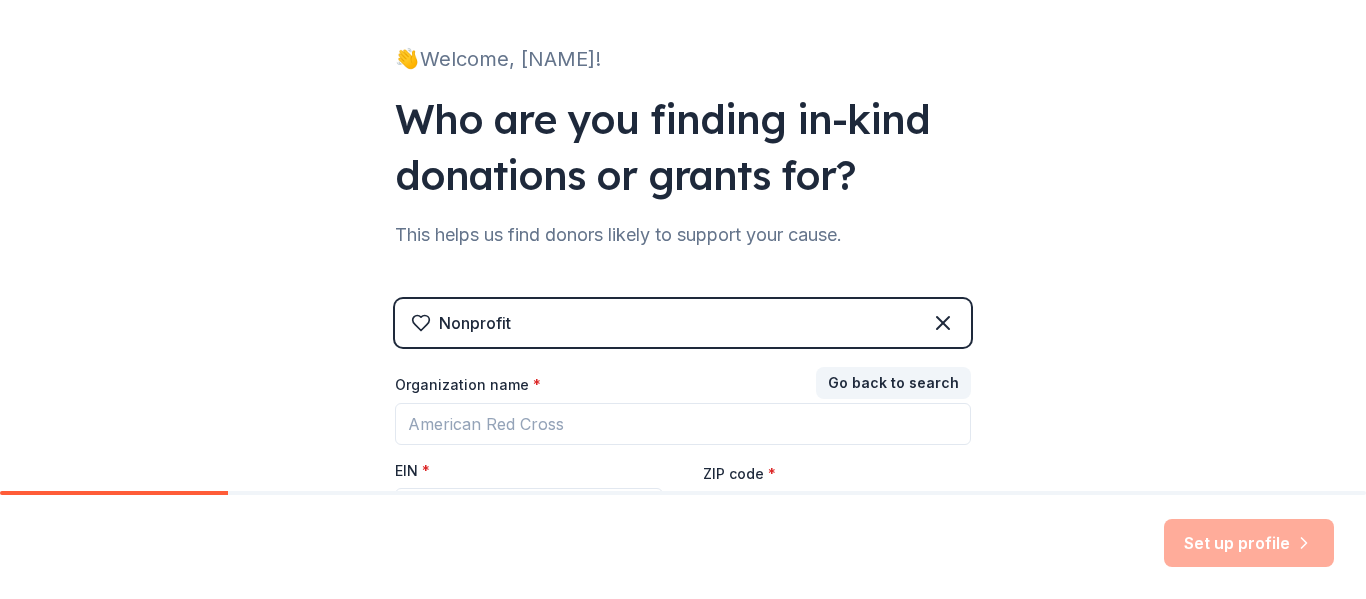 click on "EIN *" at bounding box center (529, 475) 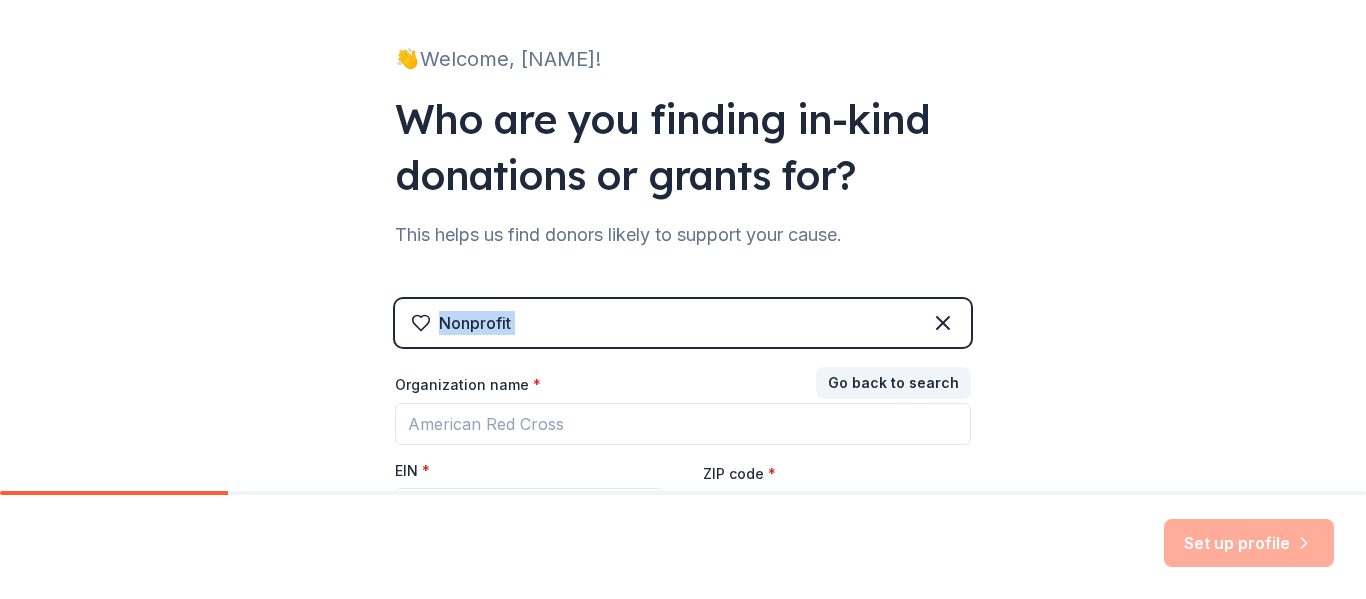 click on "Nonprofit" at bounding box center [683, 323] 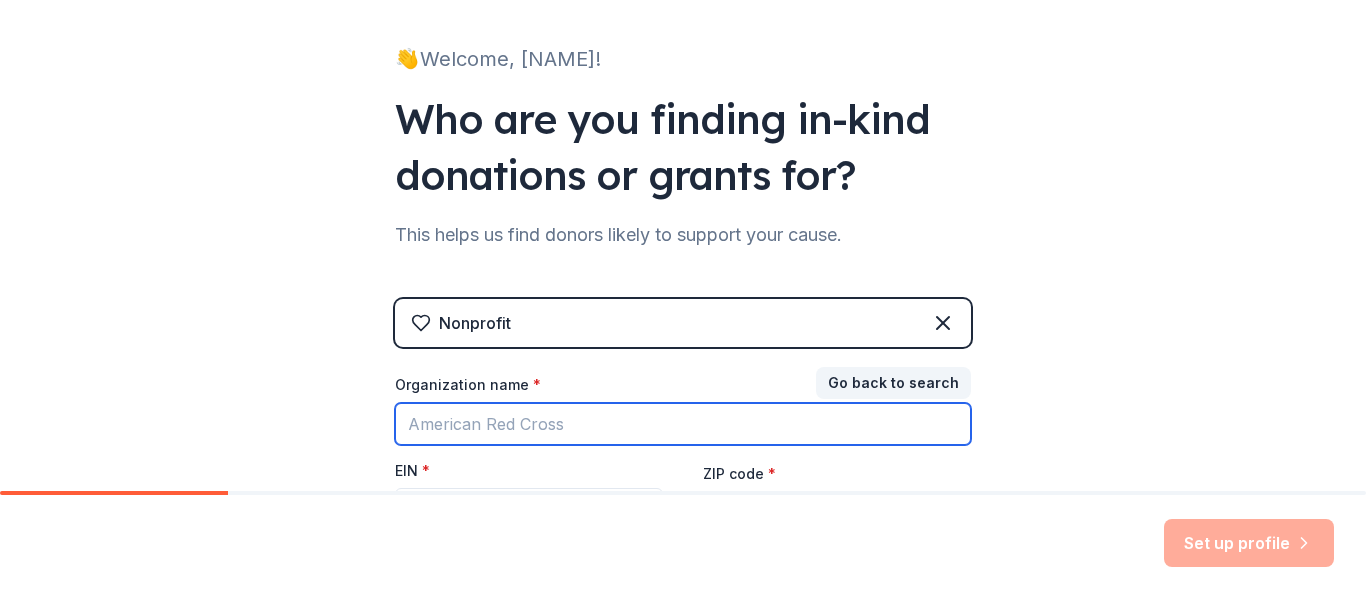 click on "Organization name *" at bounding box center [683, 424] 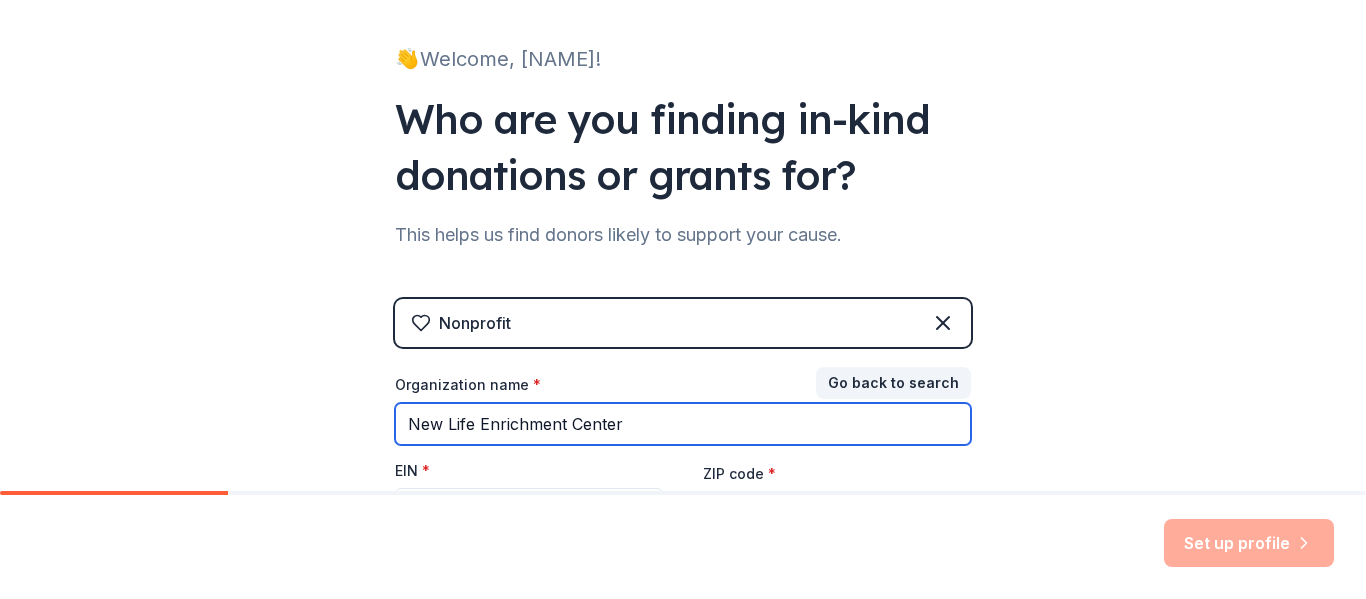 type on "New Life Enrichment Center" 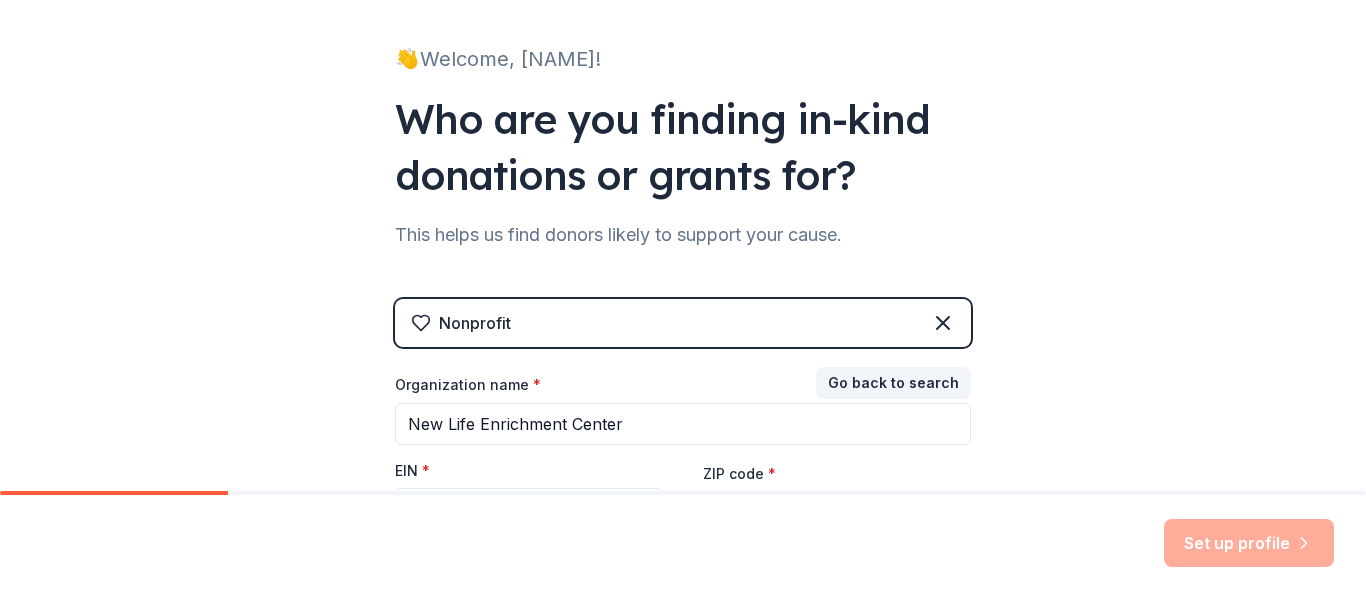 click on "EIN *" at bounding box center [529, 475] 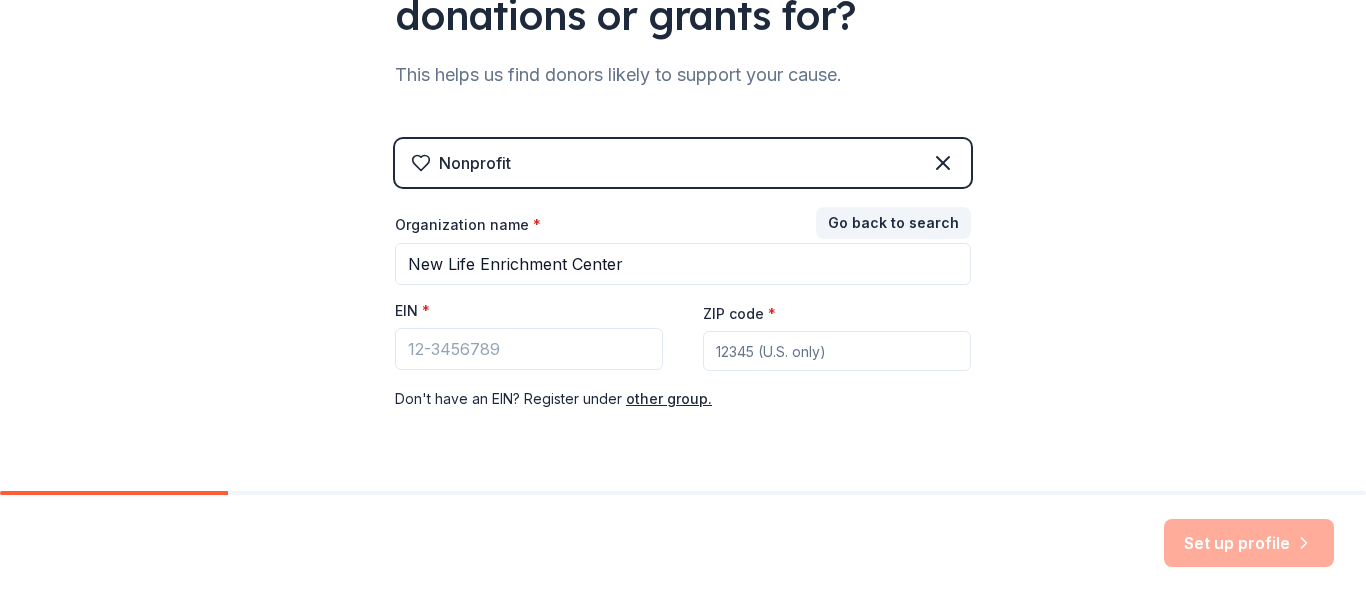 scroll, scrollTop: 316, scrollLeft: 0, axis: vertical 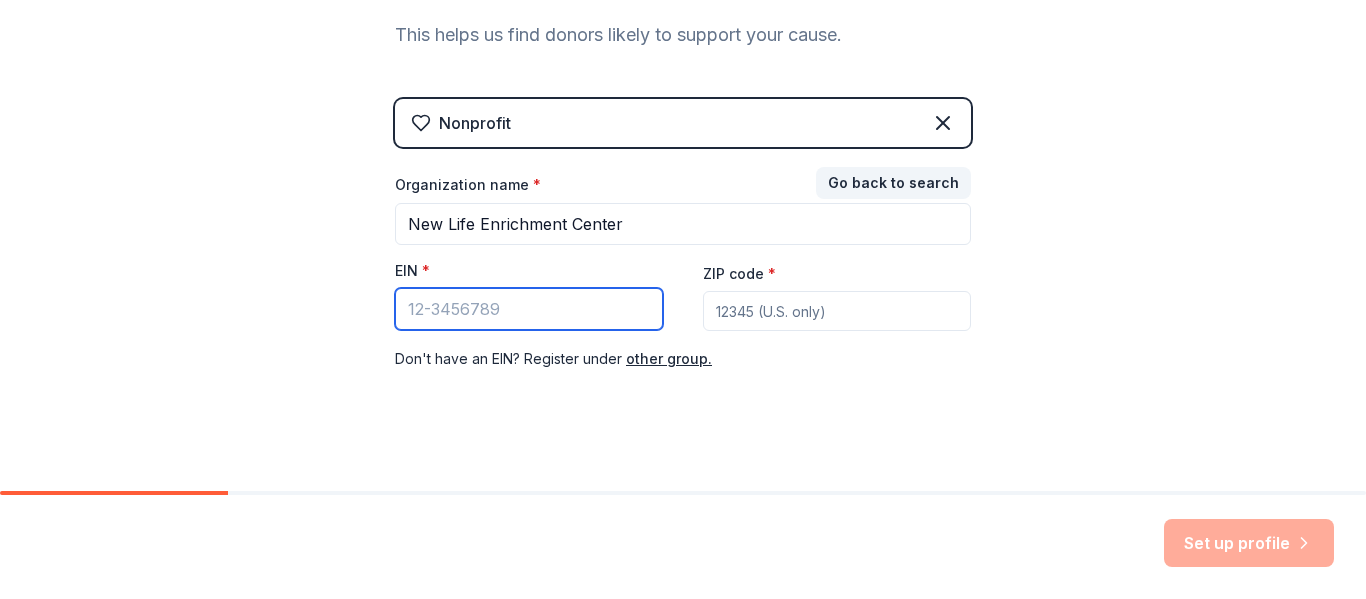 click on "EIN *" at bounding box center (529, 309) 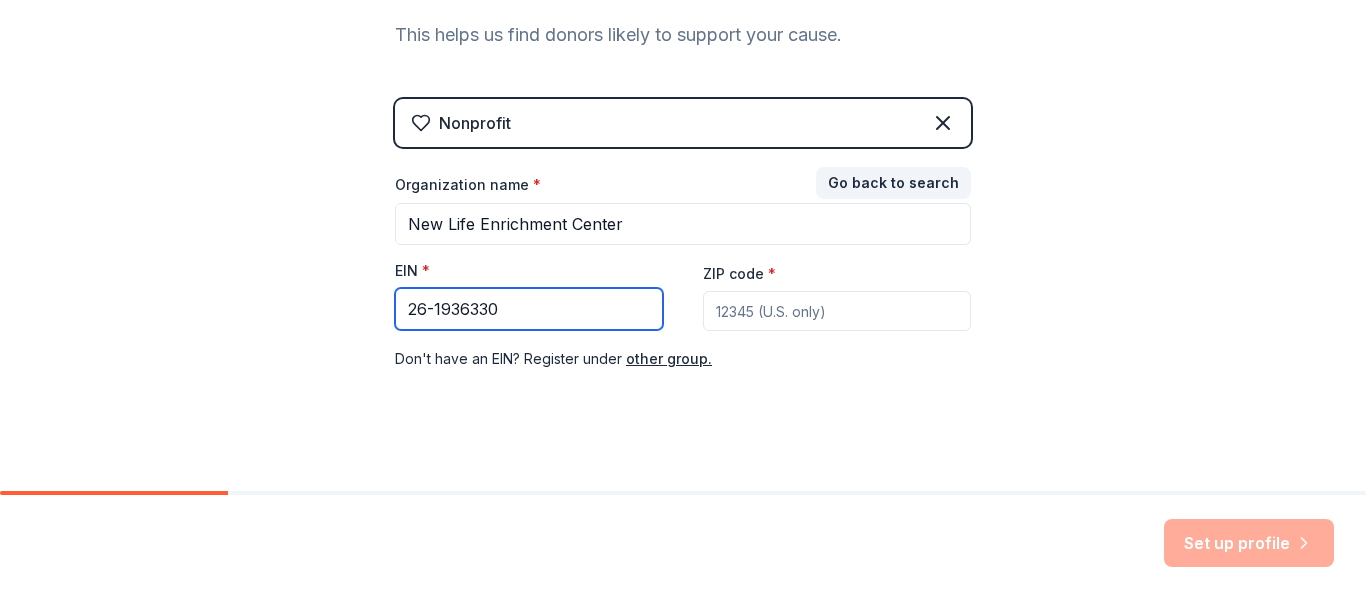 type on "26-1936330" 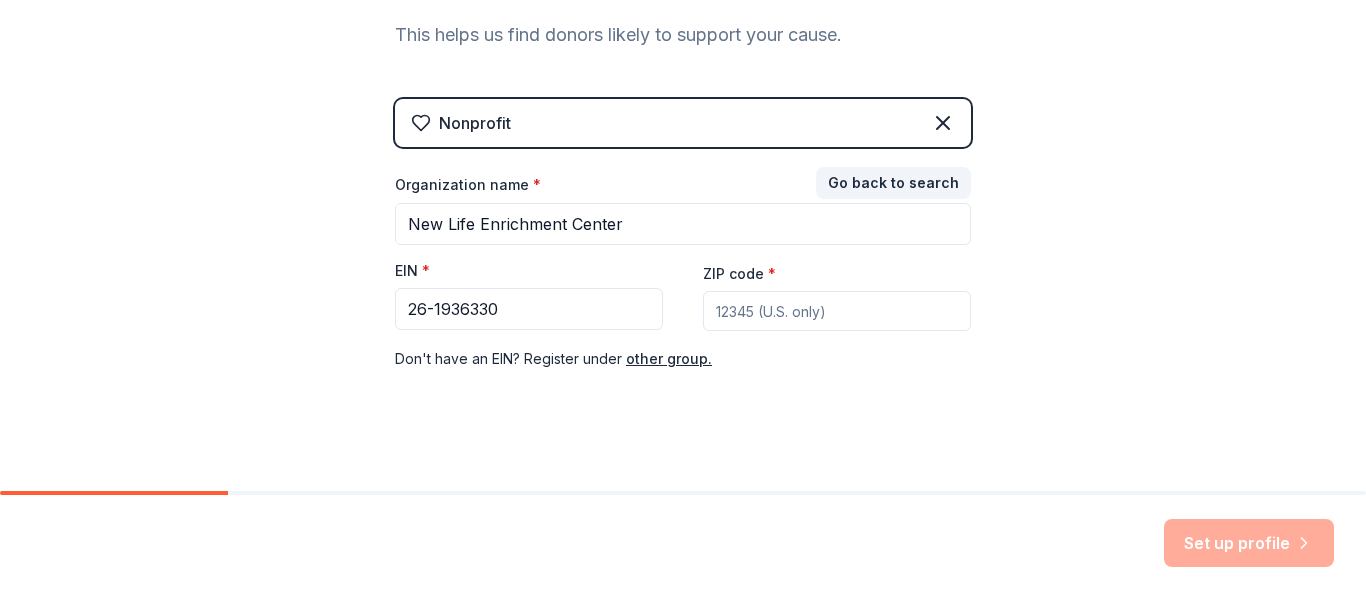 click on "ZIP code *" at bounding box center [837, 311] 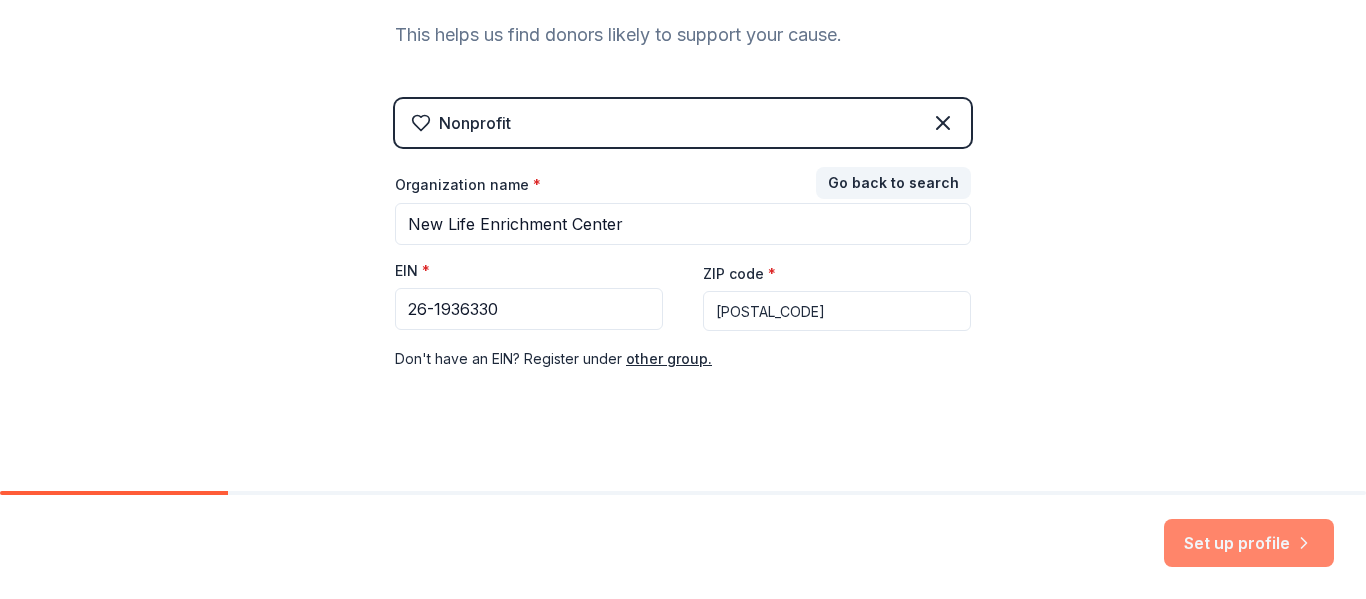 click on "Set up profile" at bounding box center [1249, 543] 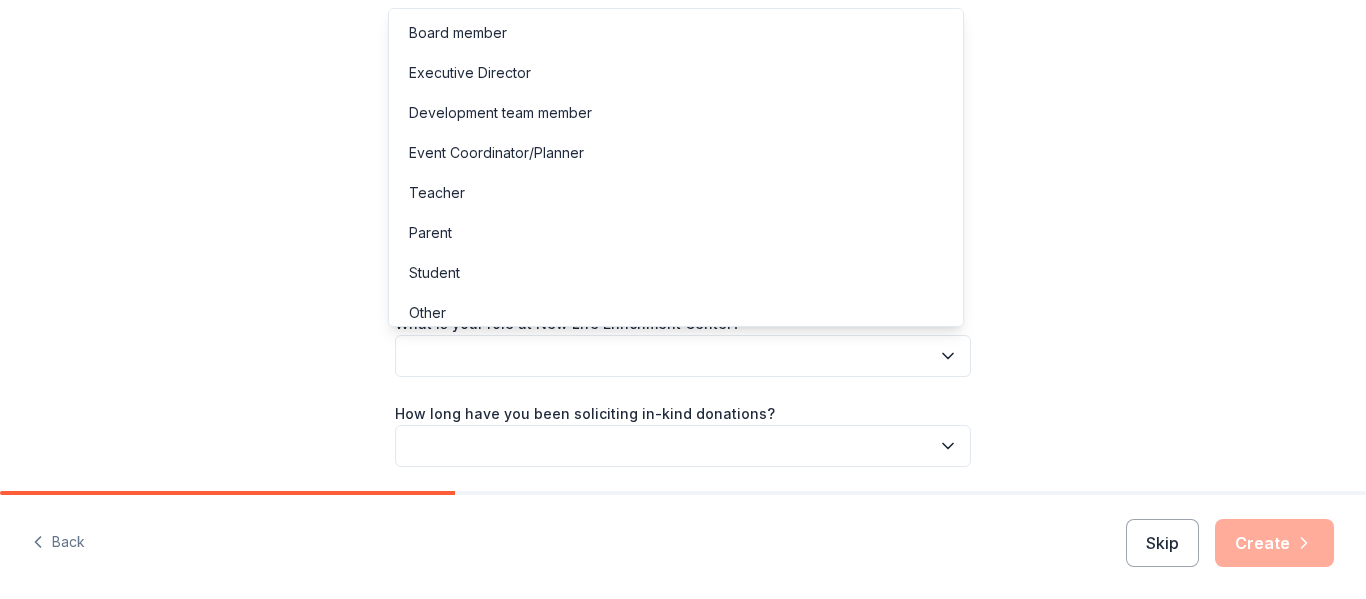 click 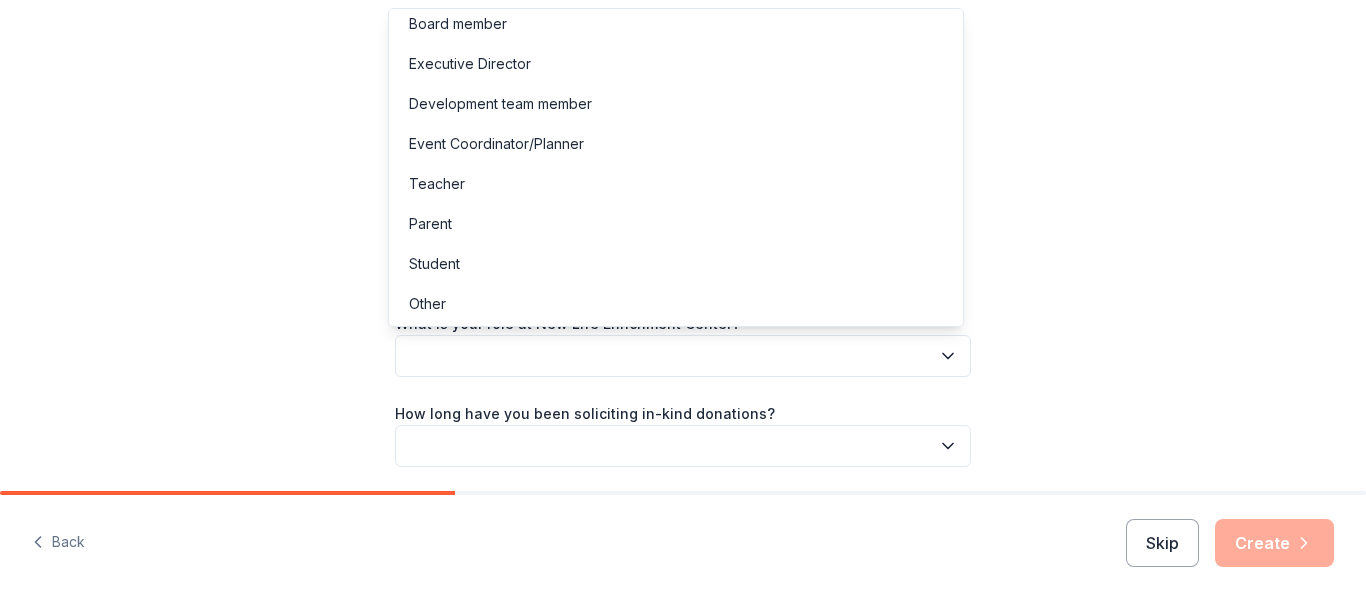 scroll, scrollTop: 11, scrollLeft: 0, axis: vertical 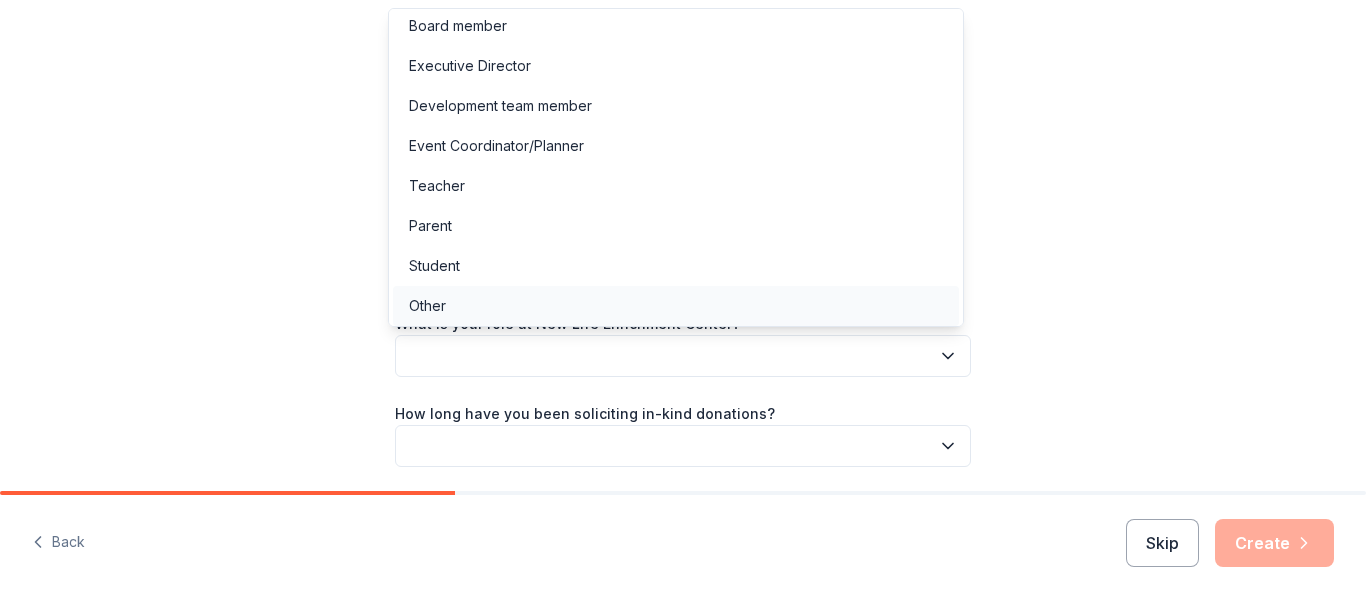 click on "Other" at bounding box center (427, 306) 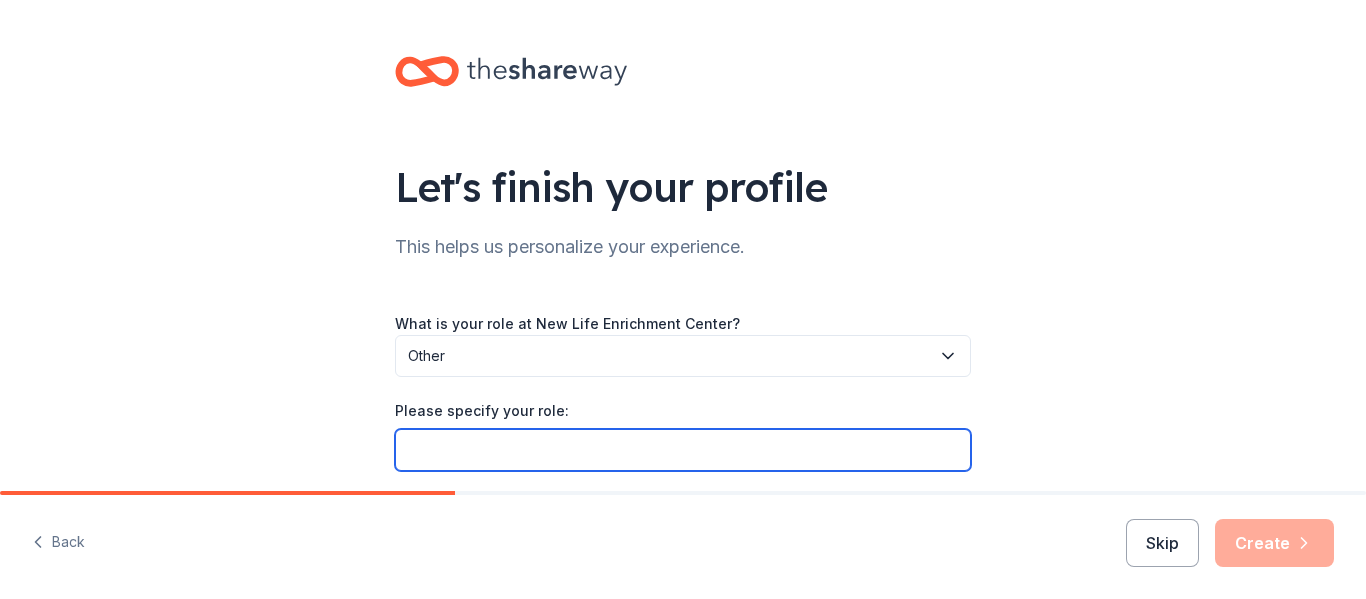 click on "Please specify your role:" at bounding box center (683, 450) 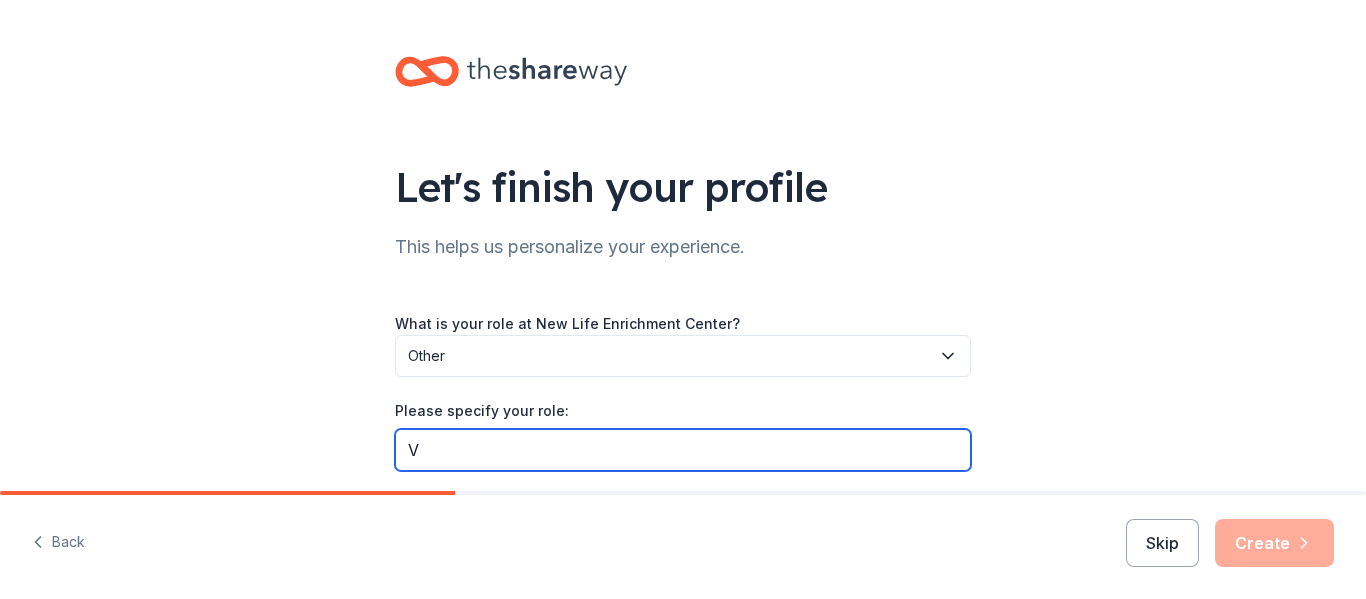 type 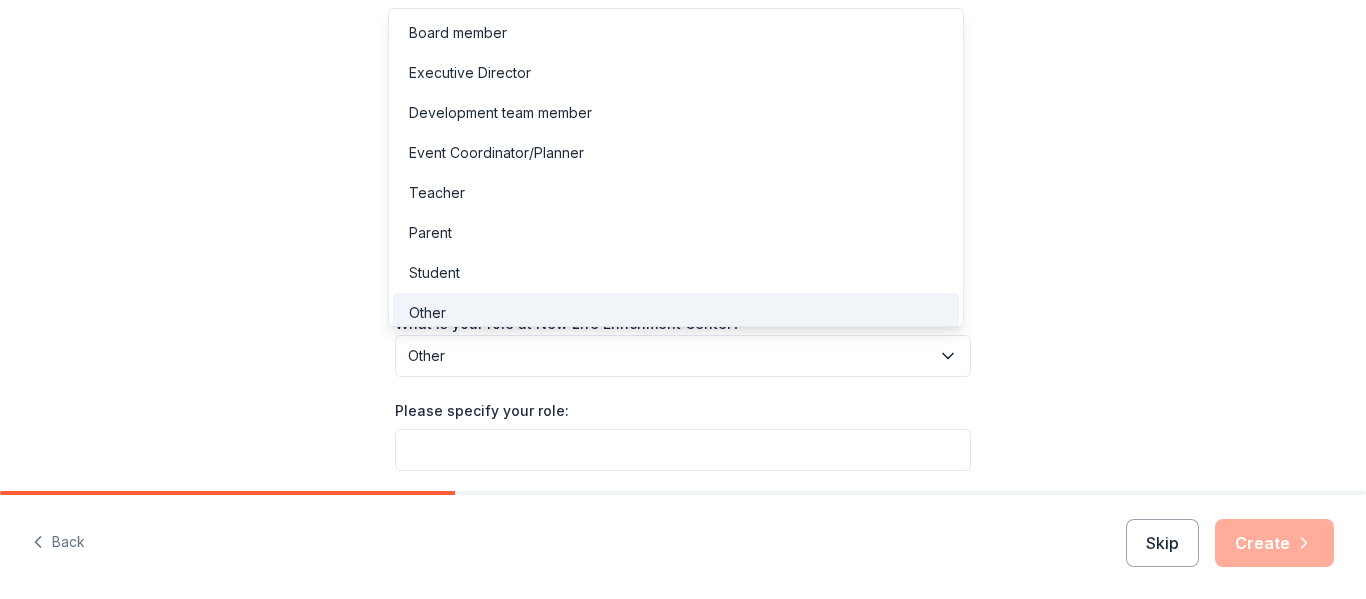 scroll, scrollTop: 7, scrollLeft: 0, axis: vertical 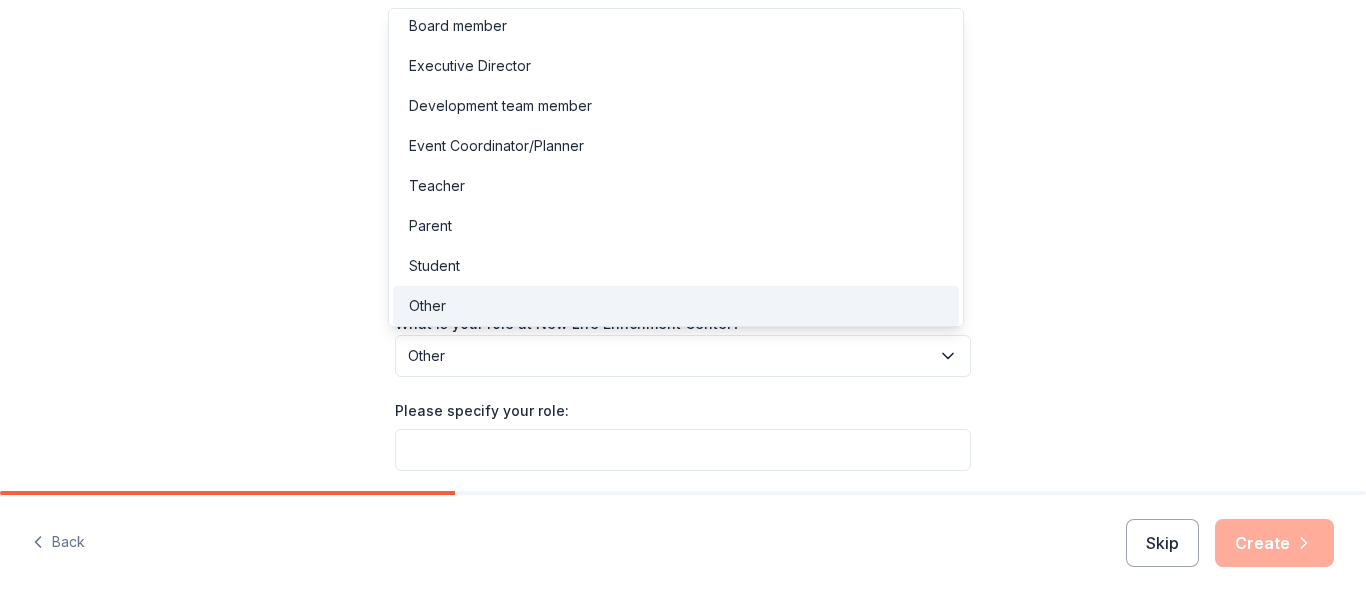 click 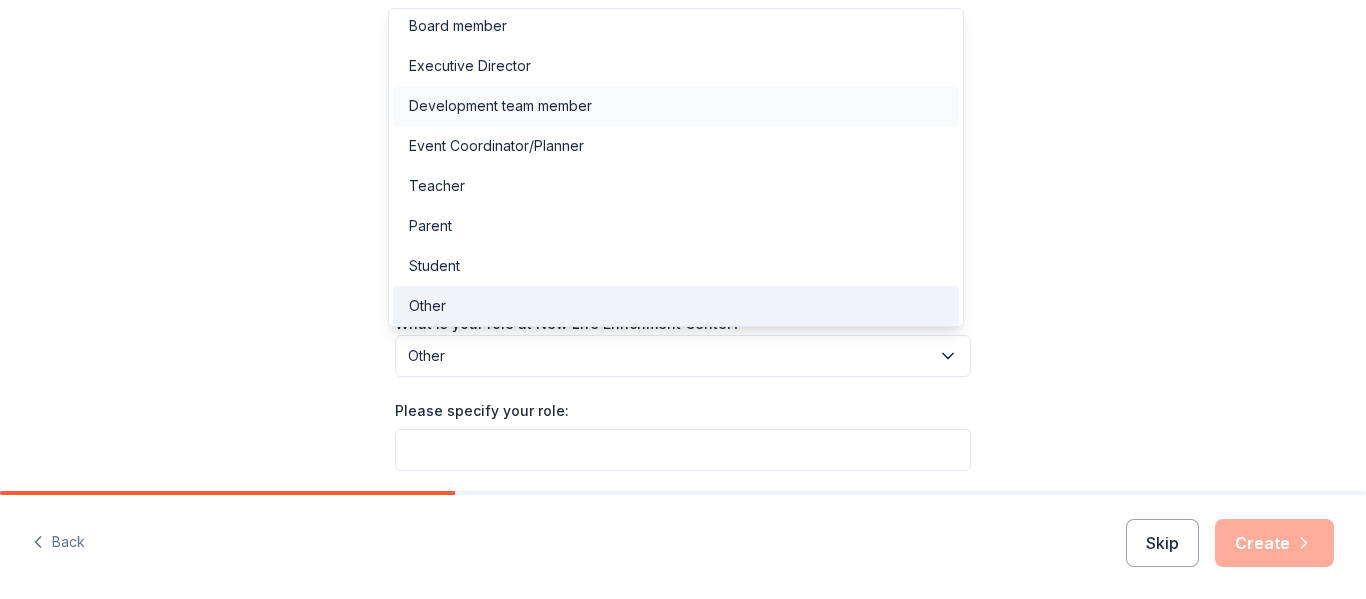 click on "Development team member" at bounding box center [676, 106] 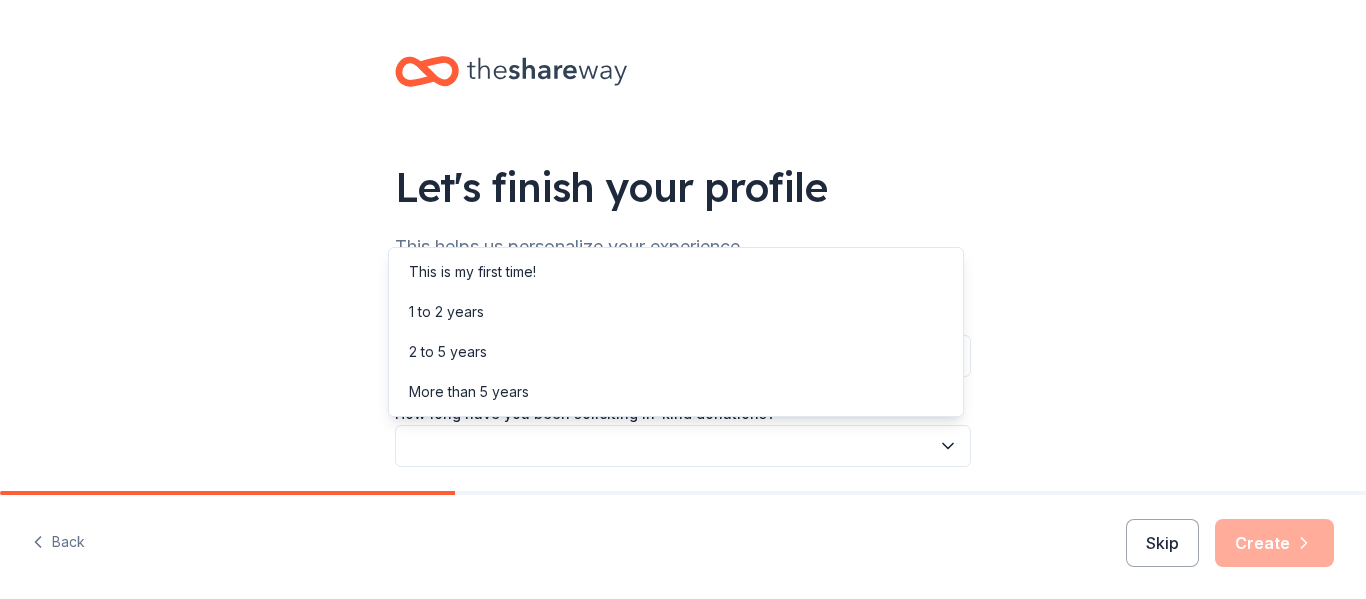 click 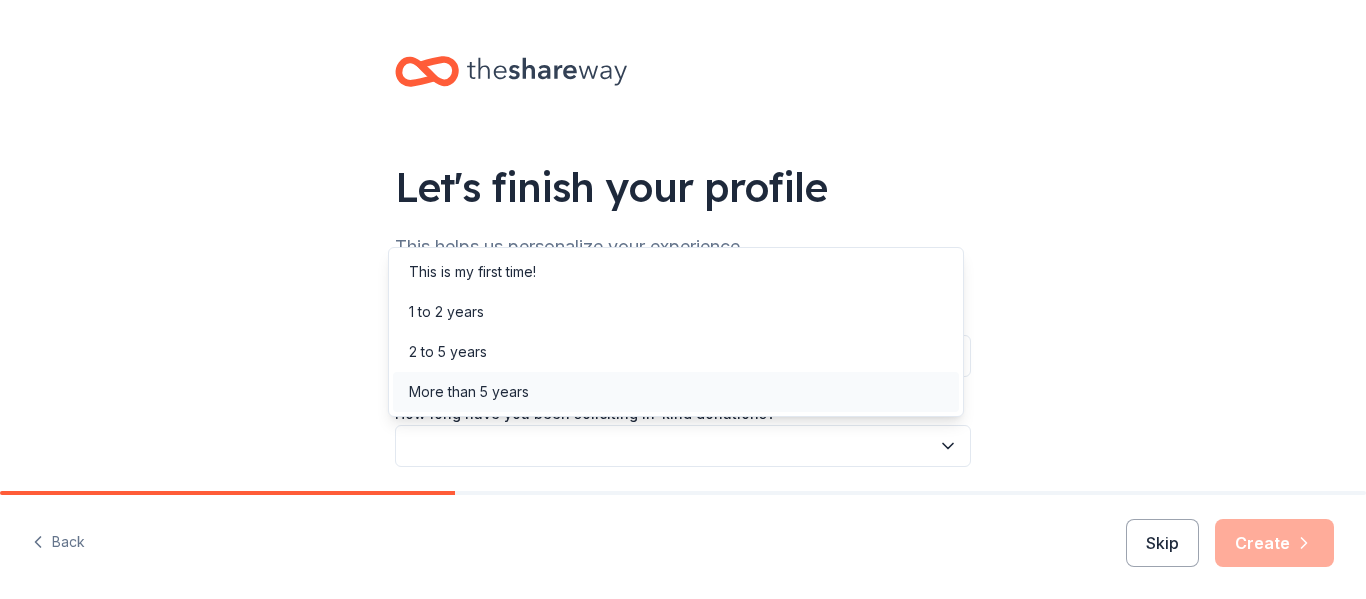 click on "More than 5 years" at bounding box center (469, 392) 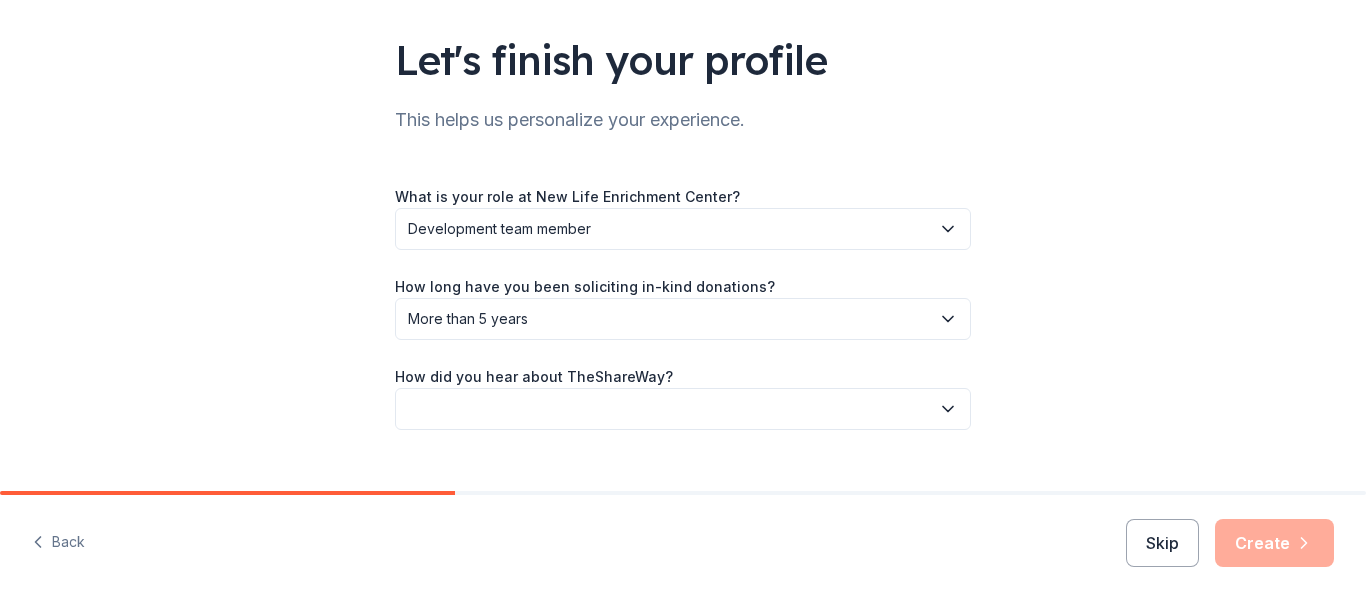 scroll, scrollTop: 162, scrollLeft: 0, axis: vertical 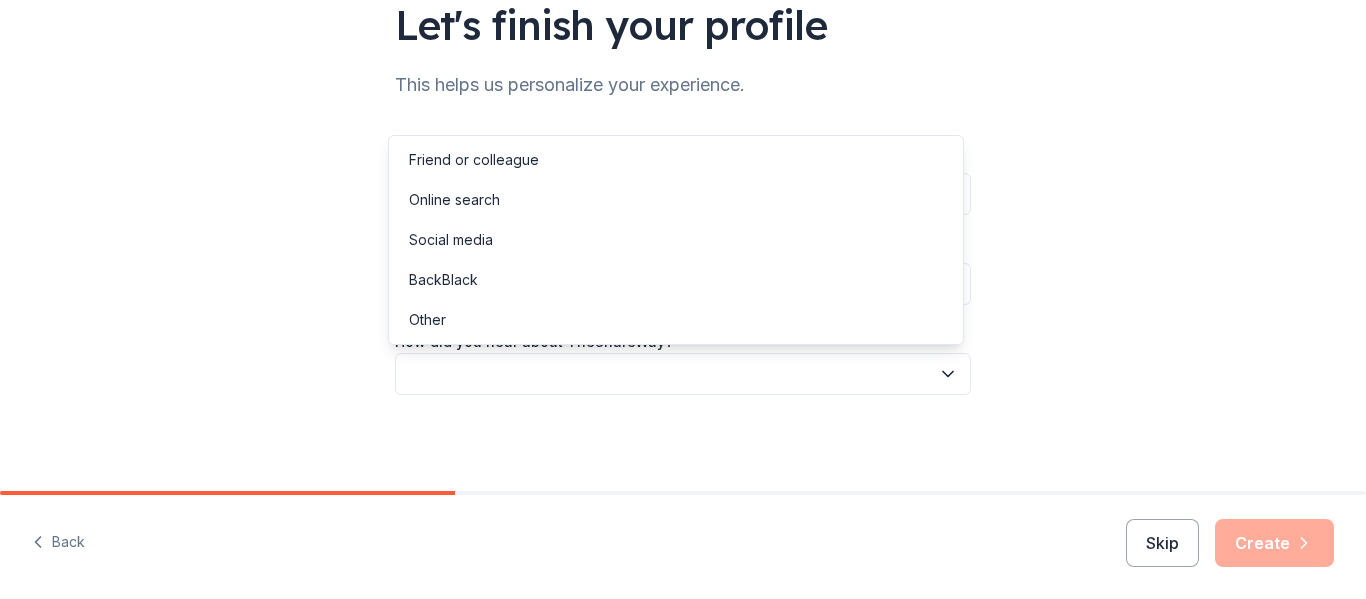 click 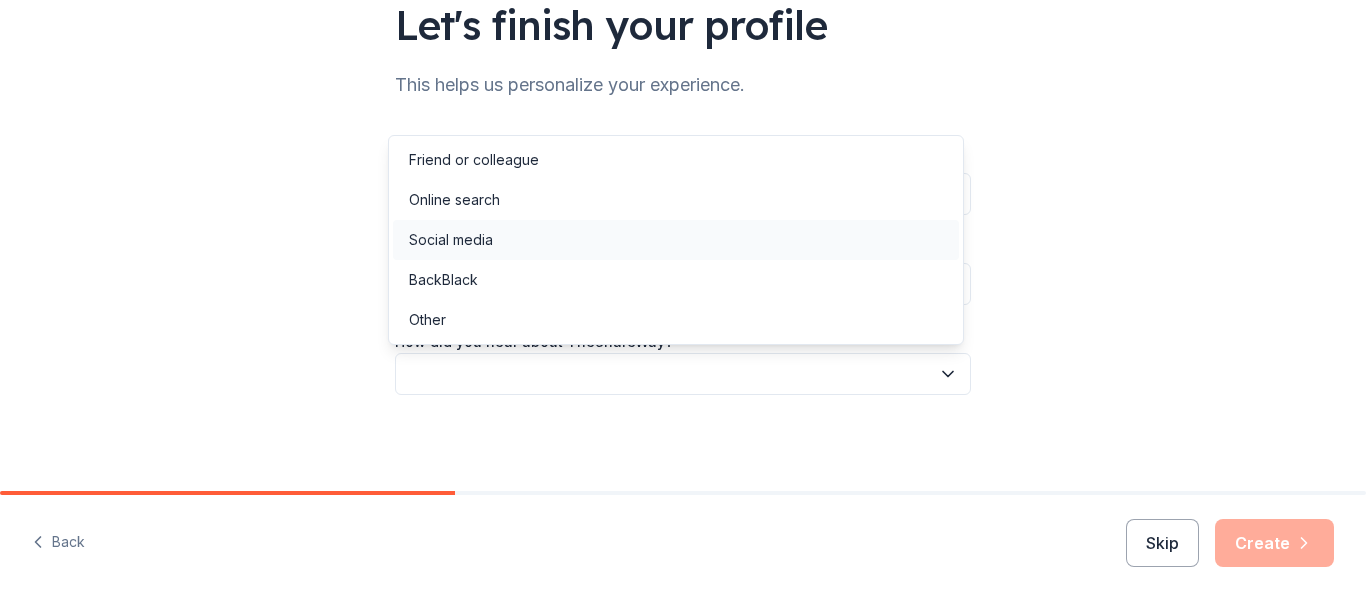 click on "Social media" at bounding box center [451, 240] 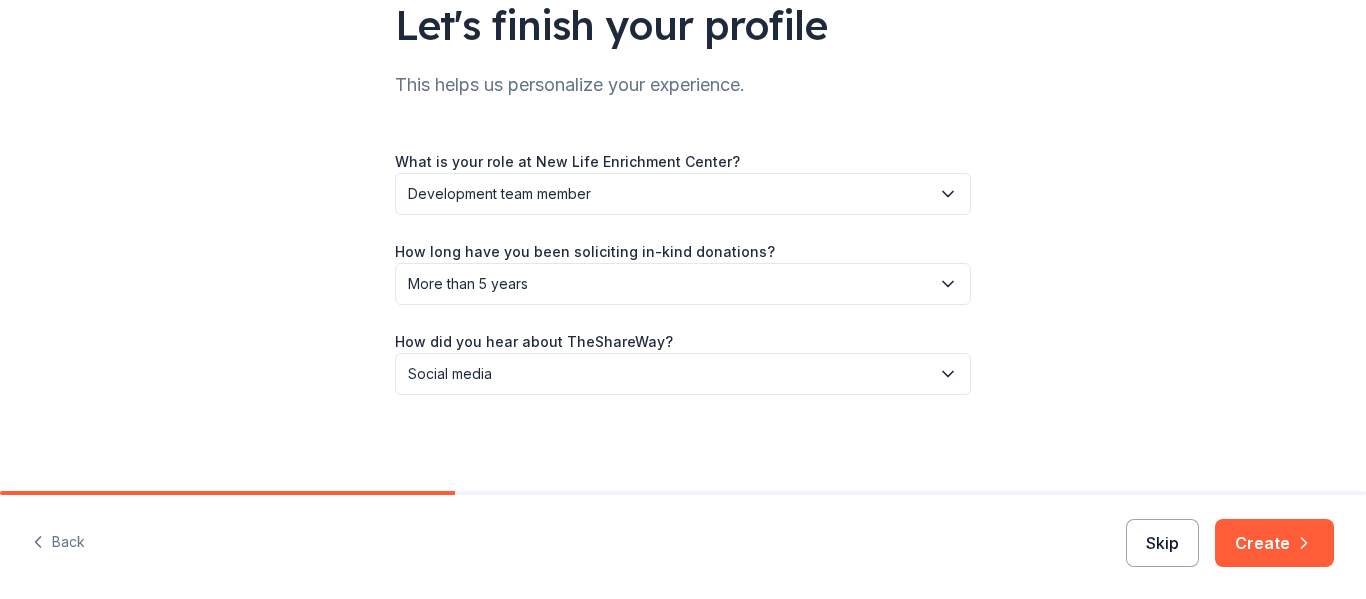 click on "Skip" at bounding box center [1162, 543] 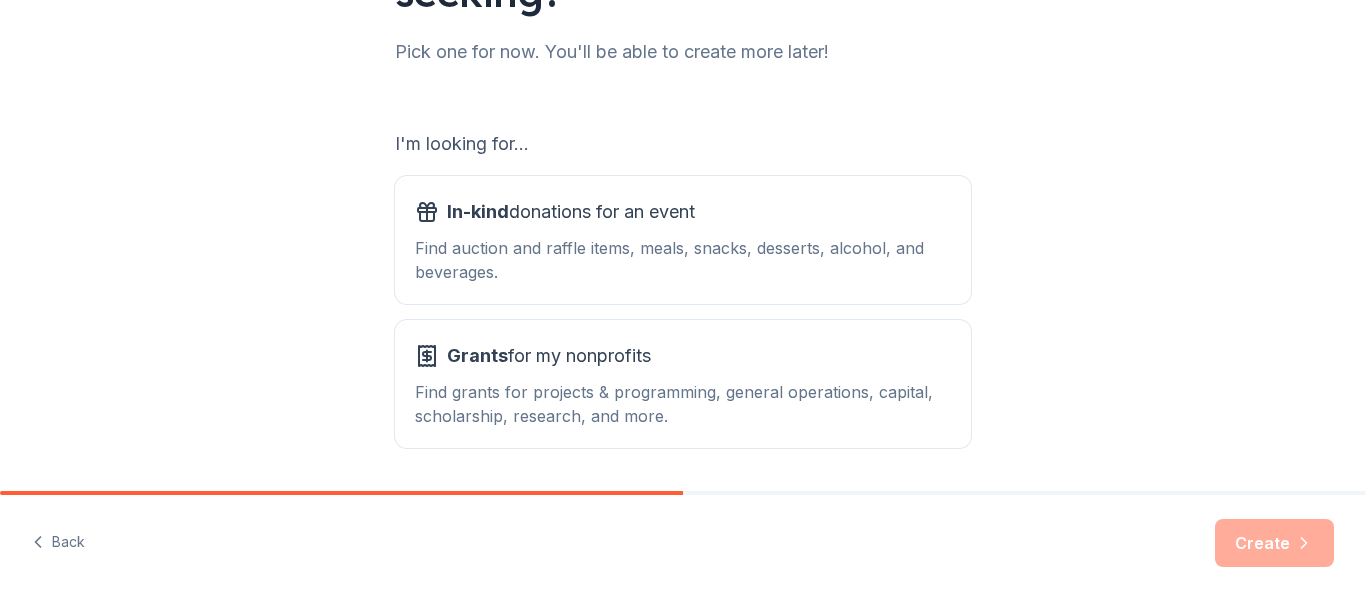 scroll, scrollTop: 280, scrollLeft: 0, axis: vertical 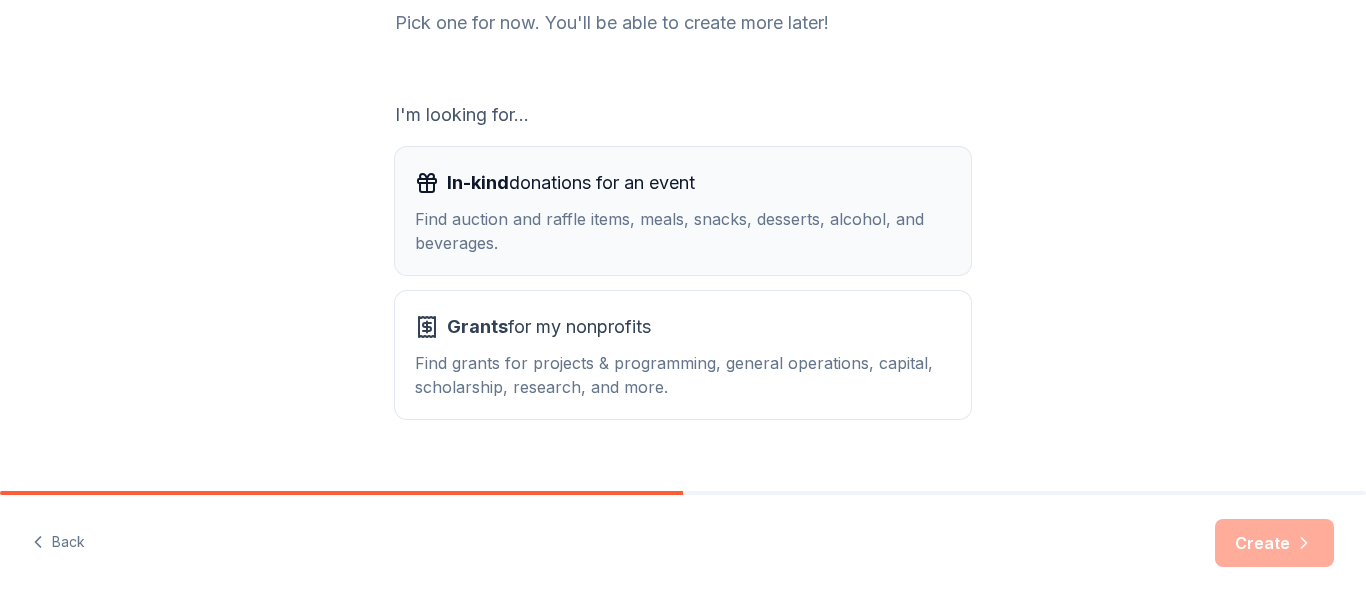 click on "In-kind  donations for an event" at bounding box center (571, 183) 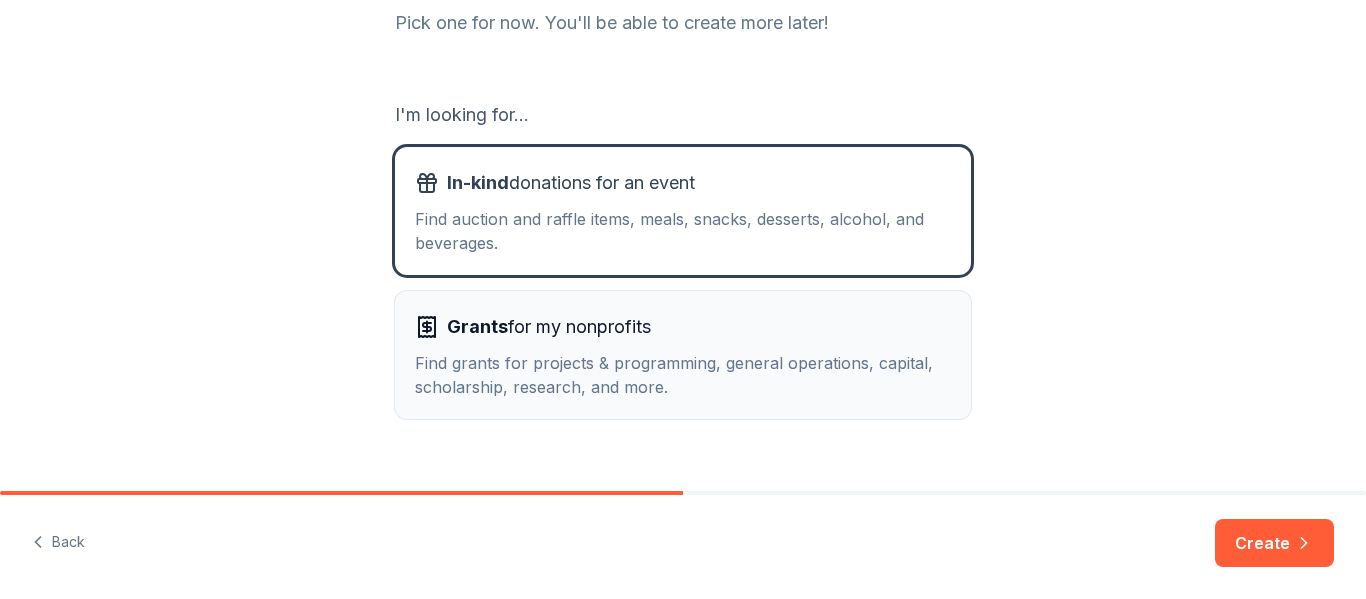 click on "Grants  for my nonprofits" at bounding box center [549, 327] 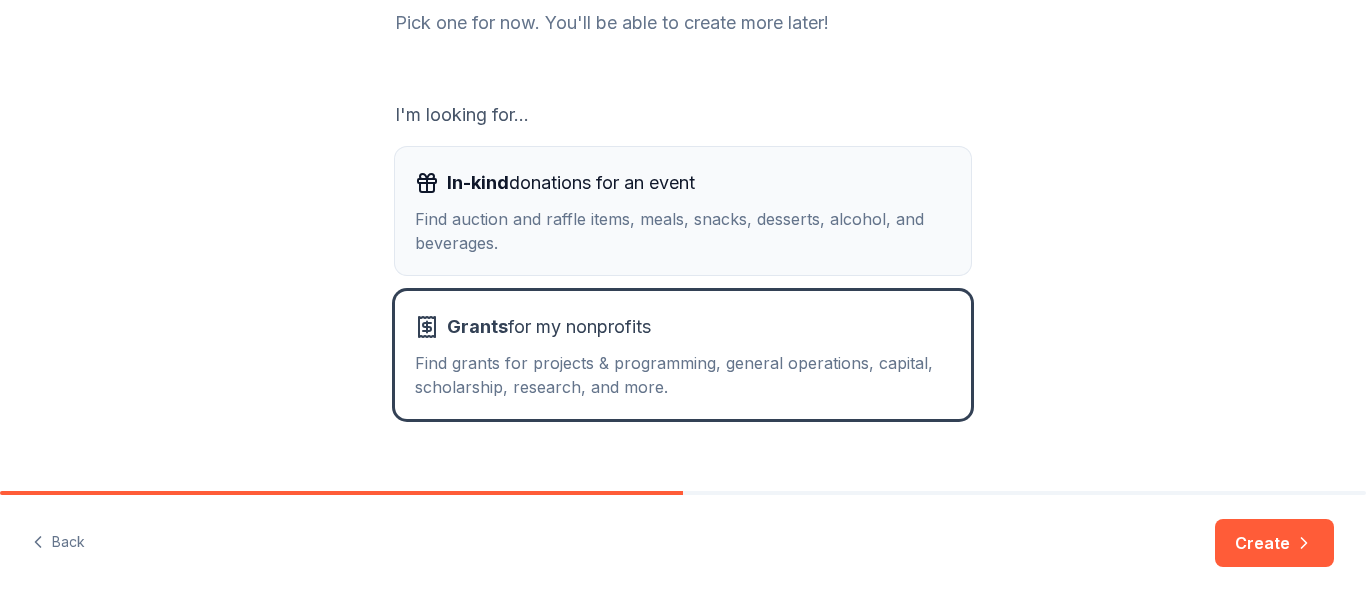 click on "In-kind  donations for an event Find auction and raffle items, meals, snacks, desserts, alcohol, and beverages." at bounding box center (683, 211) 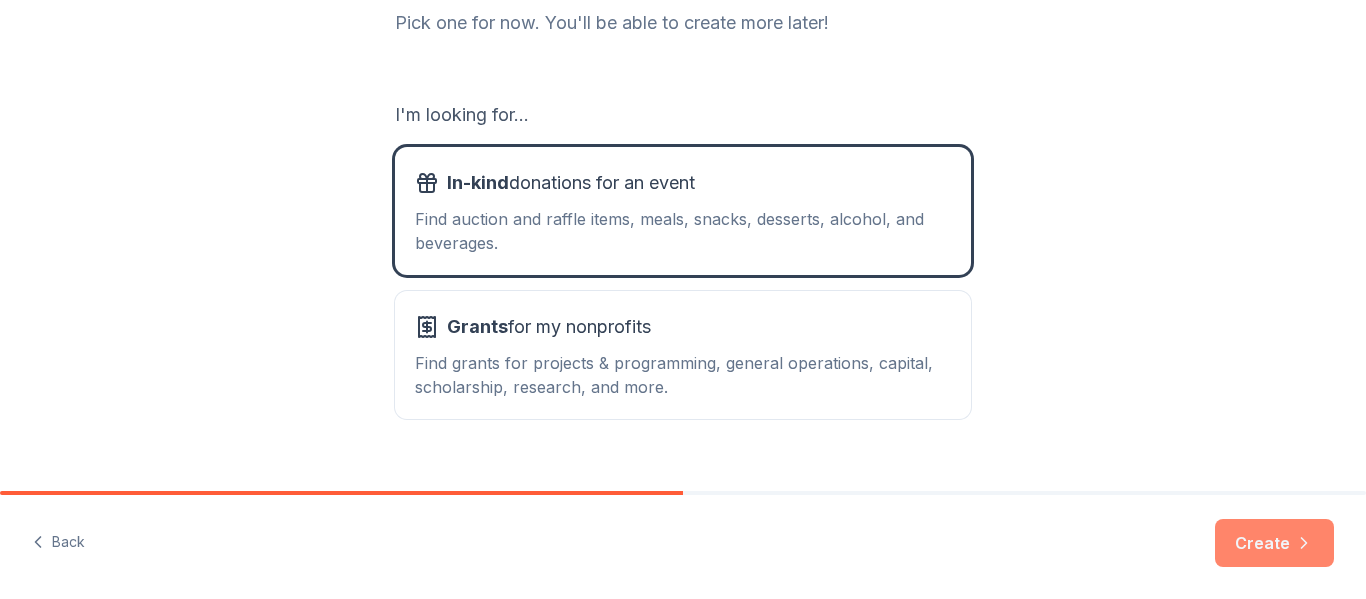 click on "Create" at bounding box center [1274, 543] 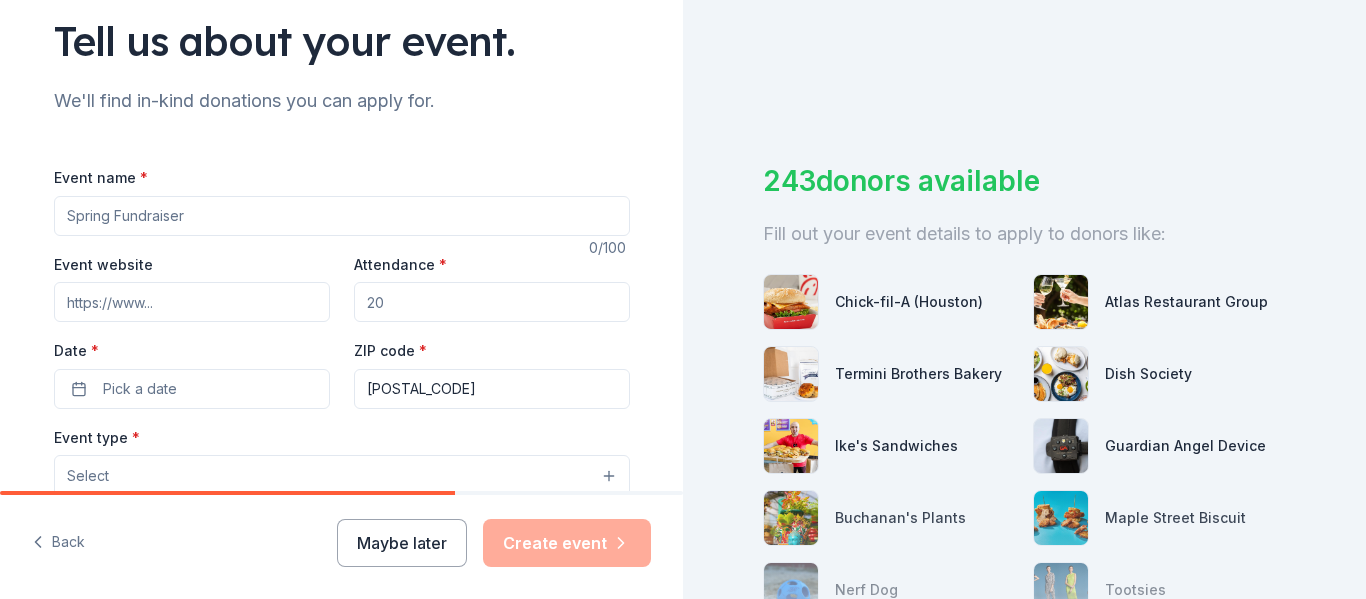 scroll, scrollTop: 160, scrollLeft: 0, axis: vertical 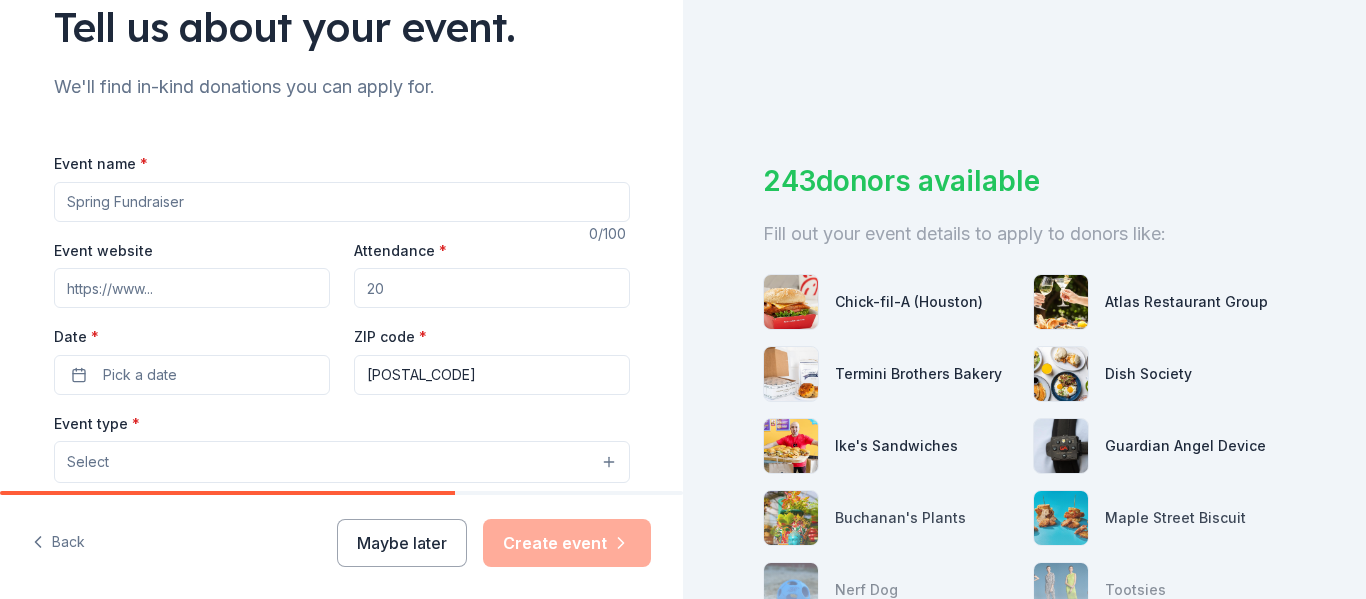 click on "Event name *" at bounding box center [342, 202] 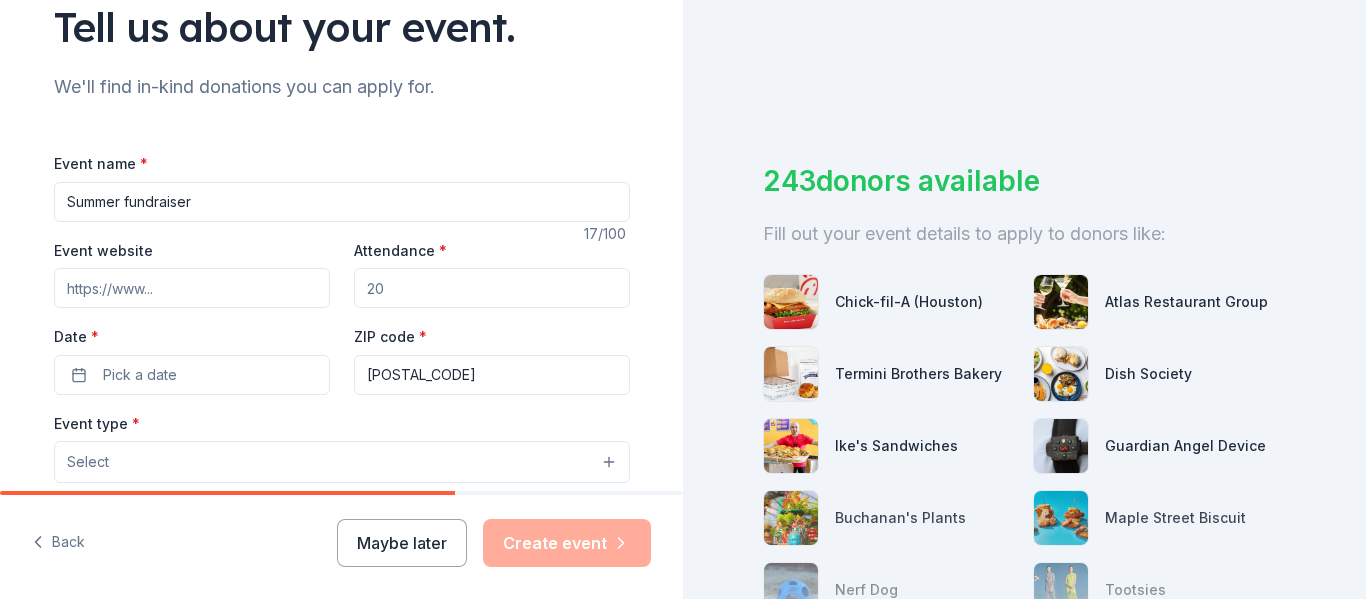 type on "Summer fundraiser" 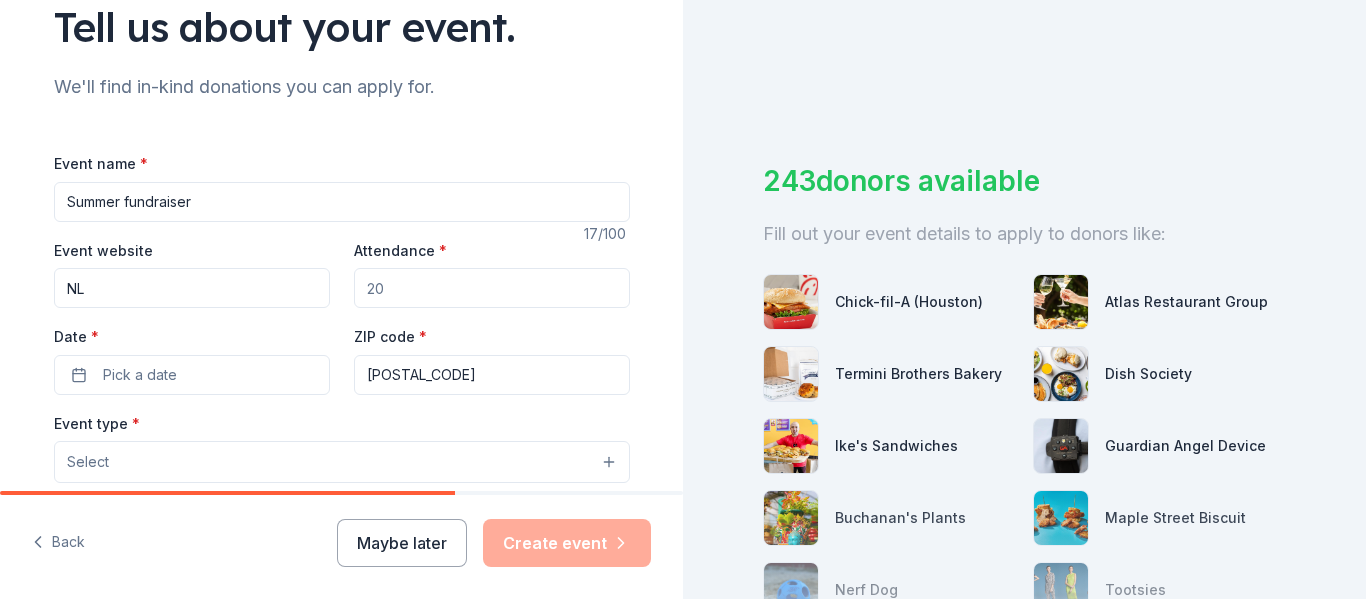 type on "N" 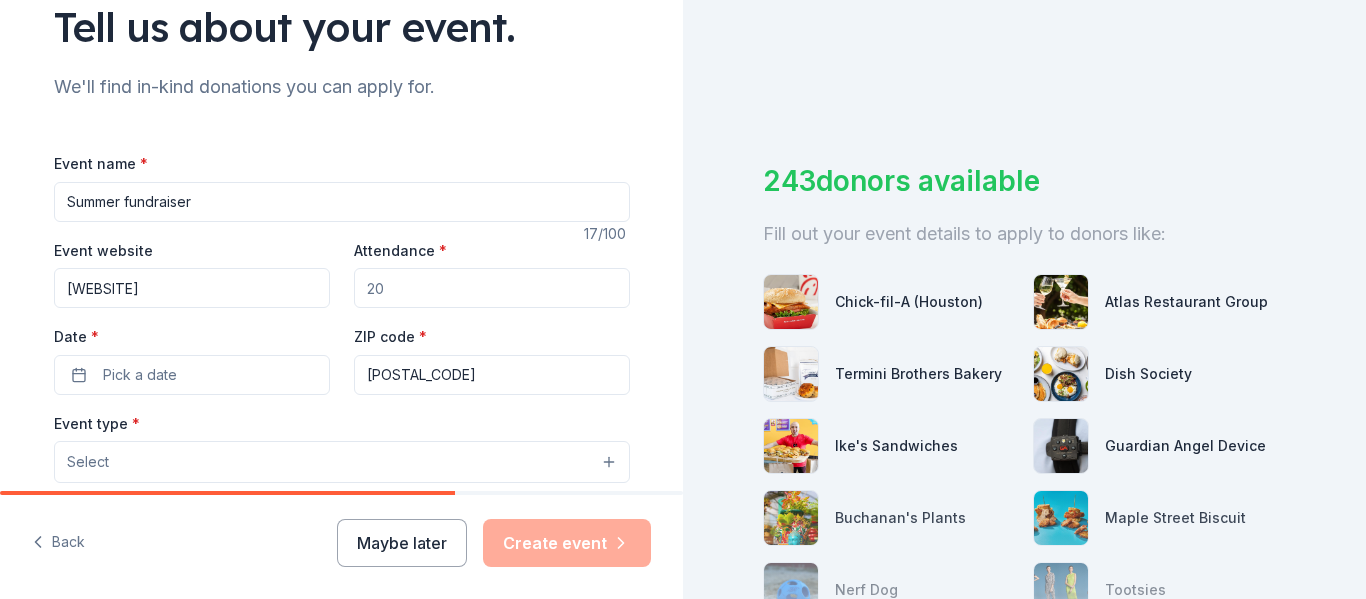 type on "[WEBSITE]" 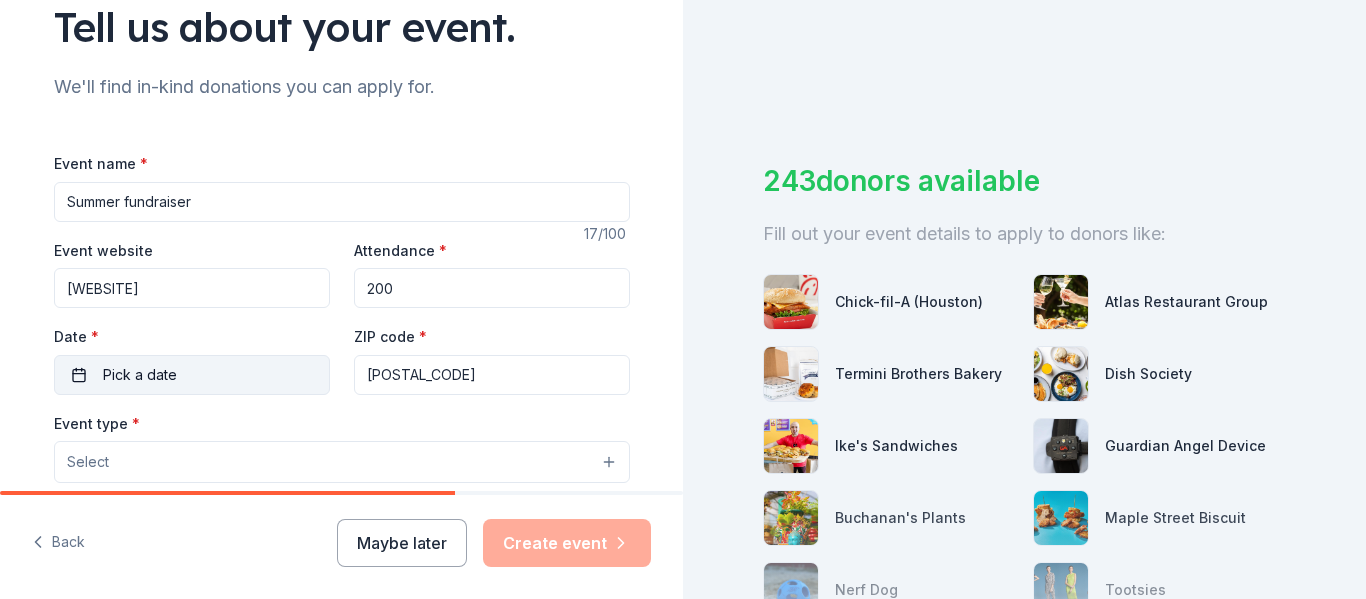 type on "200" 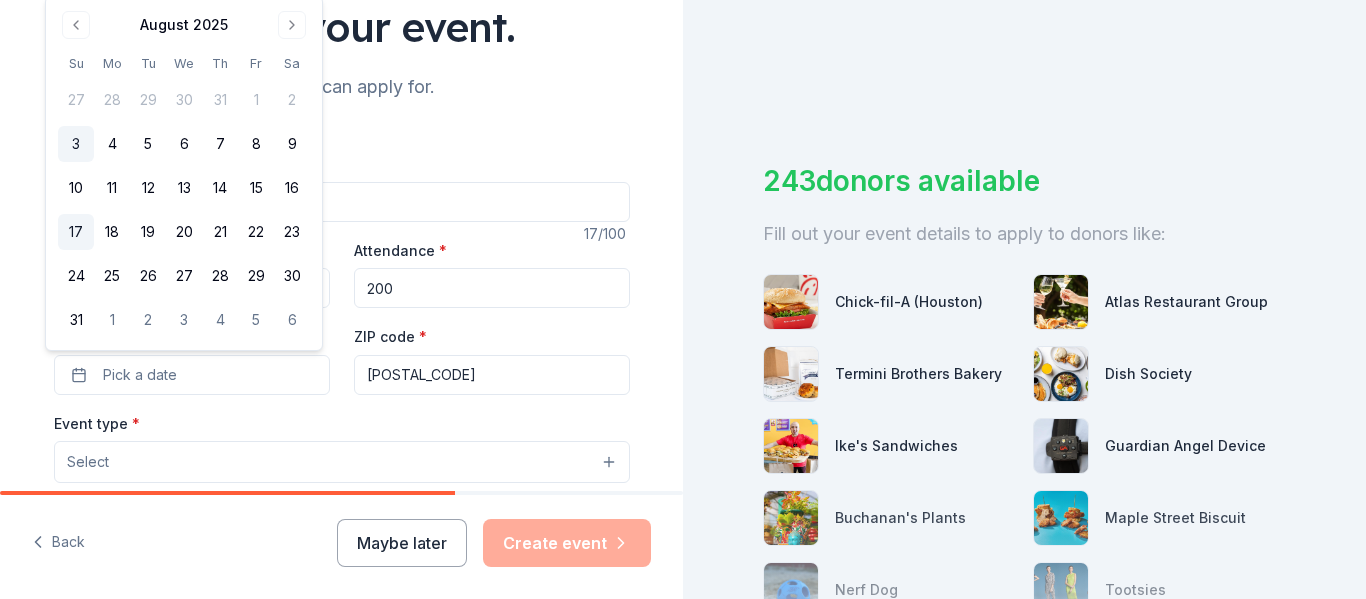 click on "17" at bounding box center (76, 232) 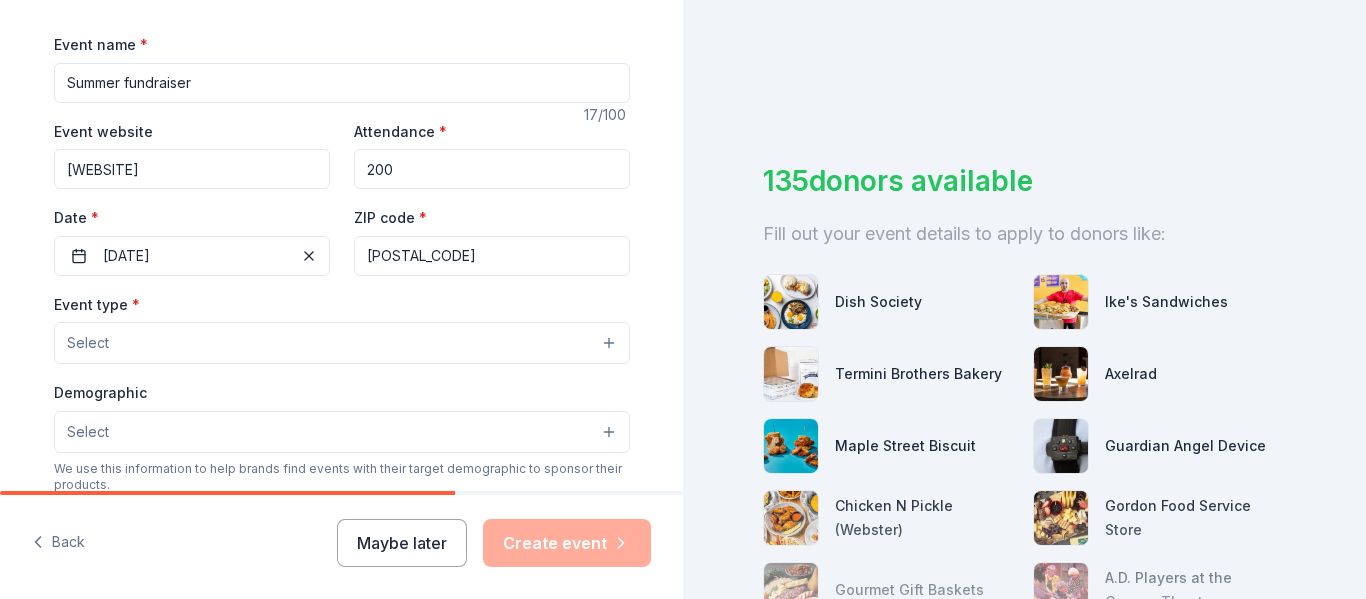 scroll, scrollTop: 280, scrollLeft: 0, axis: vertical 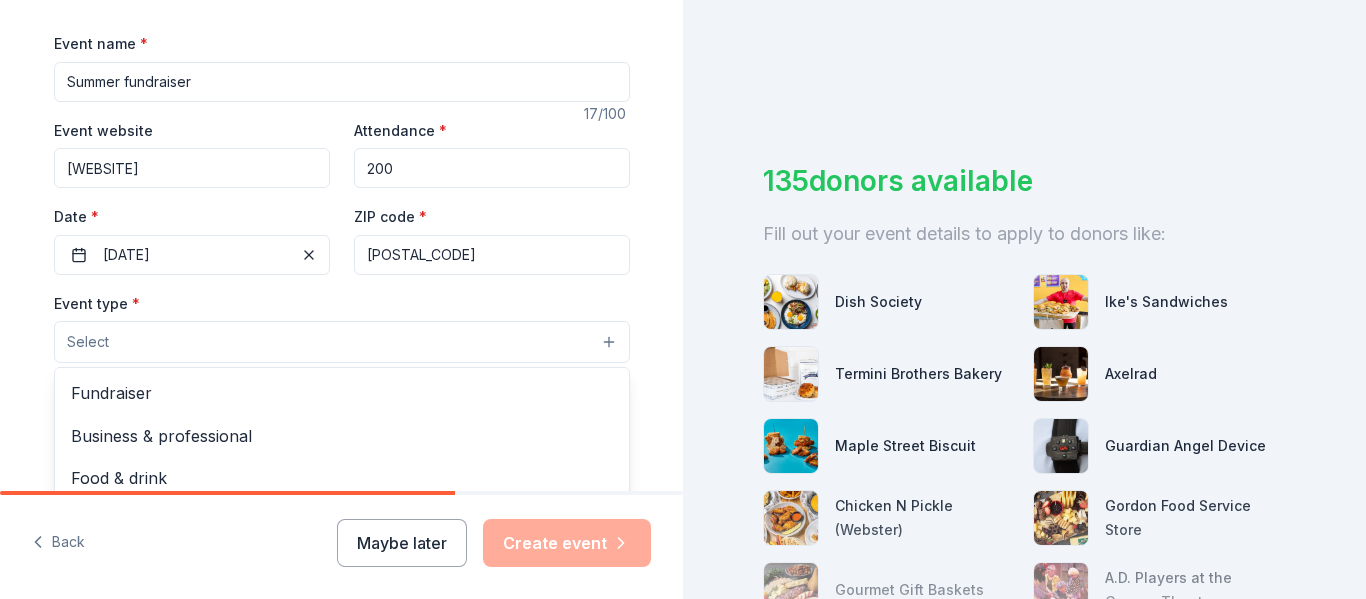 click on "Select" at bounding box center [342, 342] 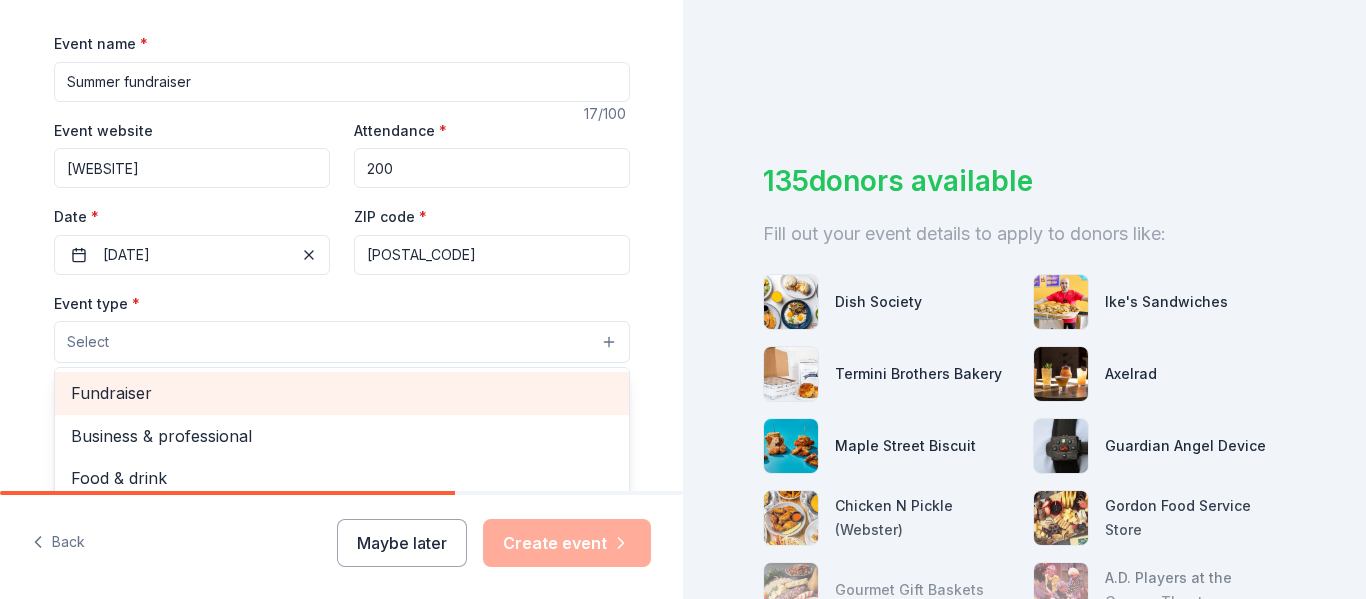 click on "Fundraiser" at bounding box center (342, 393) 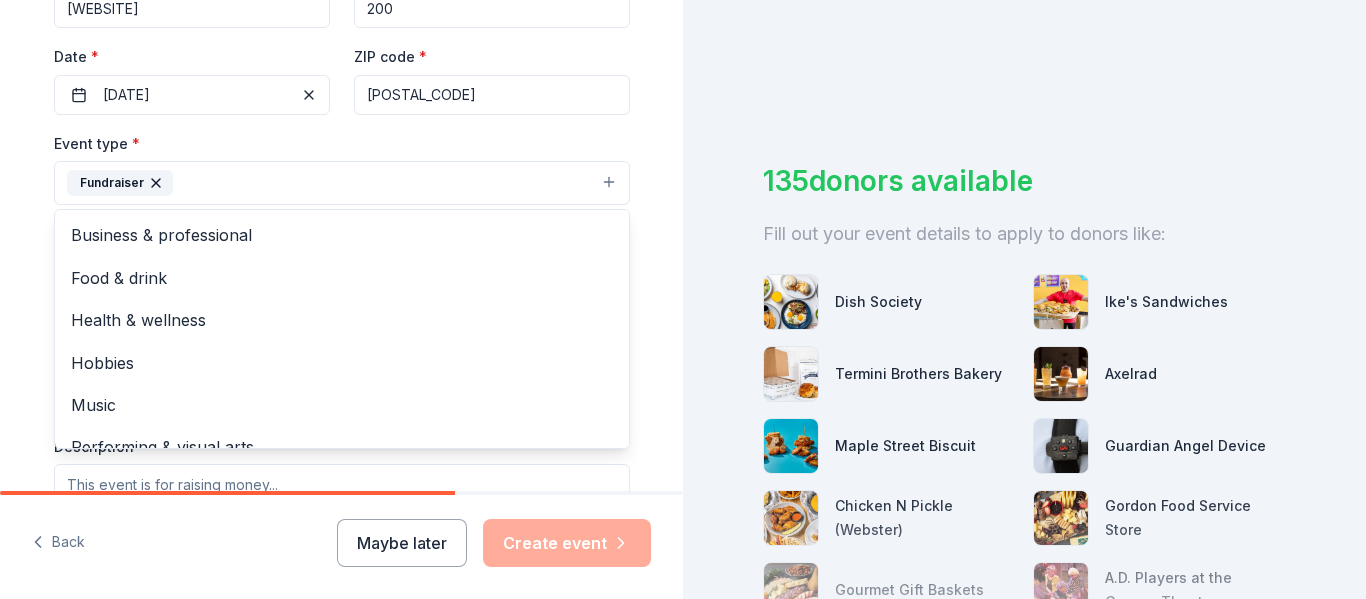 scroll, scrollTop: 480, scrollLeft: 0, axis: vertical 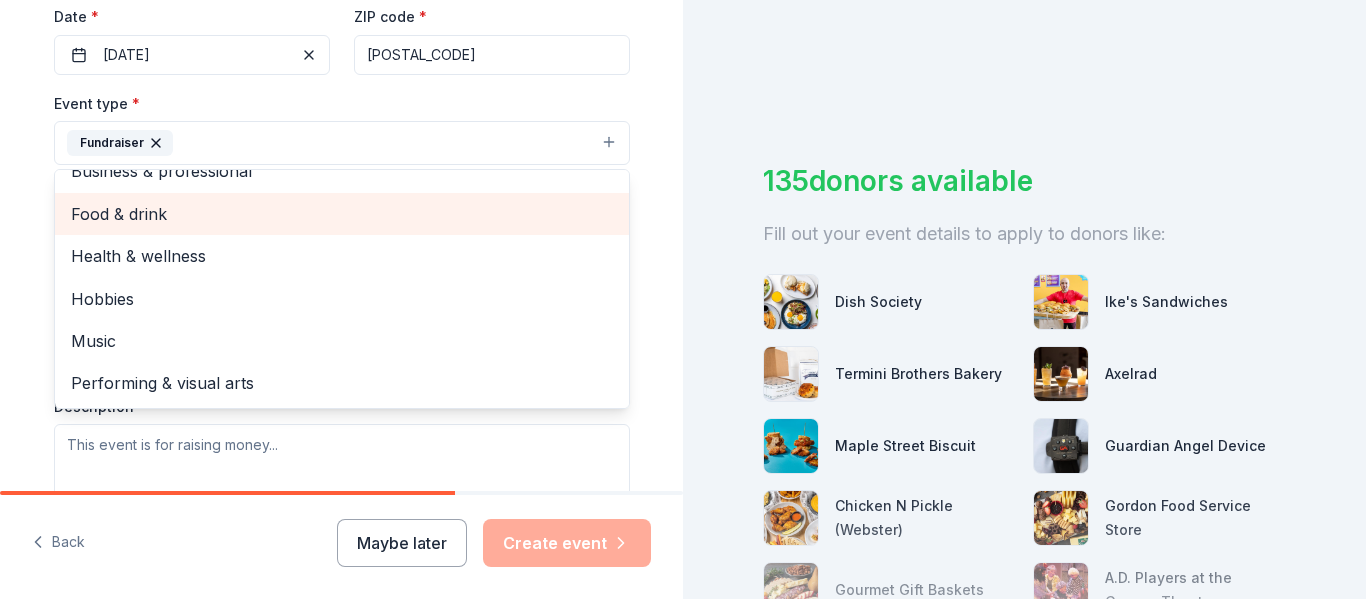 click on "Food & drink" at bounding box center [342, 214] 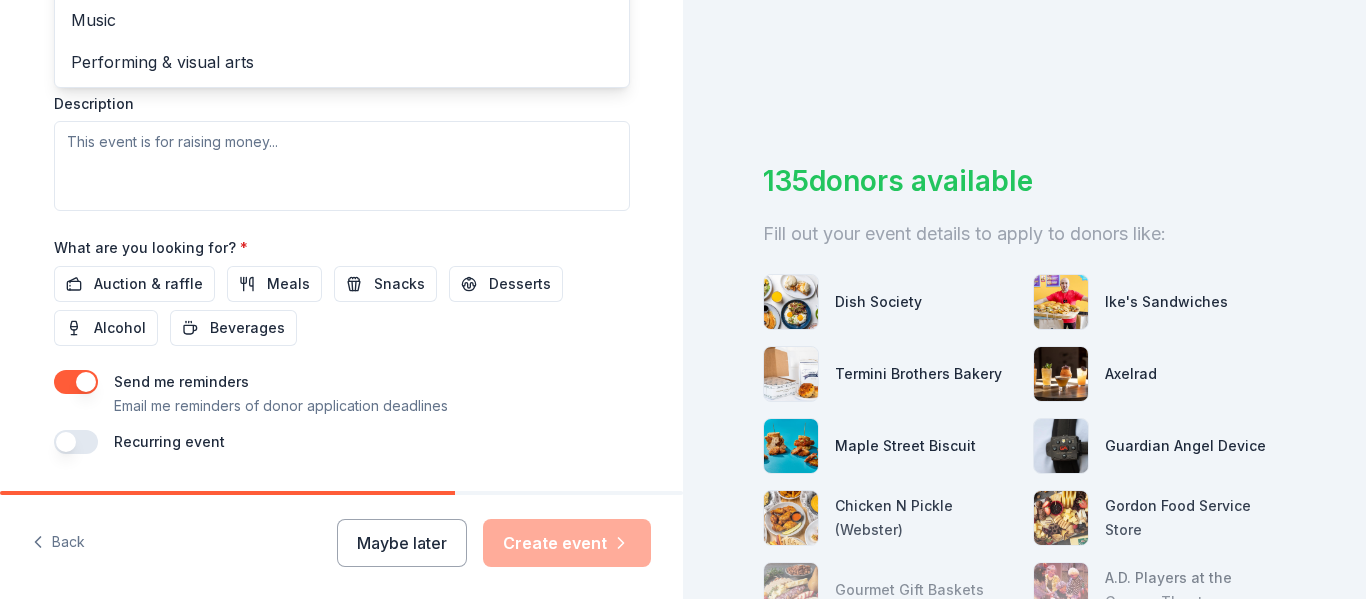 scroll, scrollTop: 800, scrollLeft: 0, axis: vertical 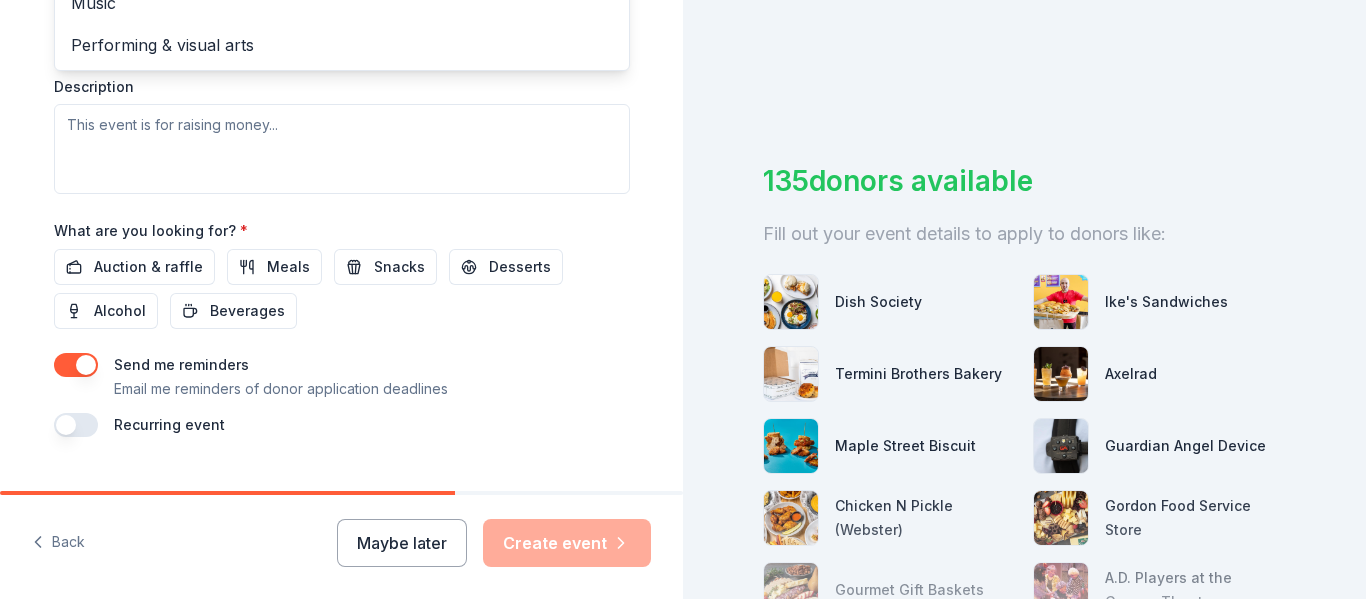 click on "Event name * Summer fundraiser 17 /100 Event website [WEBSITE] Attendance * 200 Date * [DATE] ZIP code * [POSTAL_CODE] Event type * Fundraiser Food & drink Business & professional Health & wellness Hobbies Music Performing & visual arts Demographic Select We use this information to help brands find events with their target demographic to sponsor their products. Mailing address Apt/unit Description What are you looking for? * Auction & raffle Meals Snacks Desserts Alcohol Beverages Send me reminders Email me reminders of donor application deadlines Recurring event" at bounding box center (342, -26) 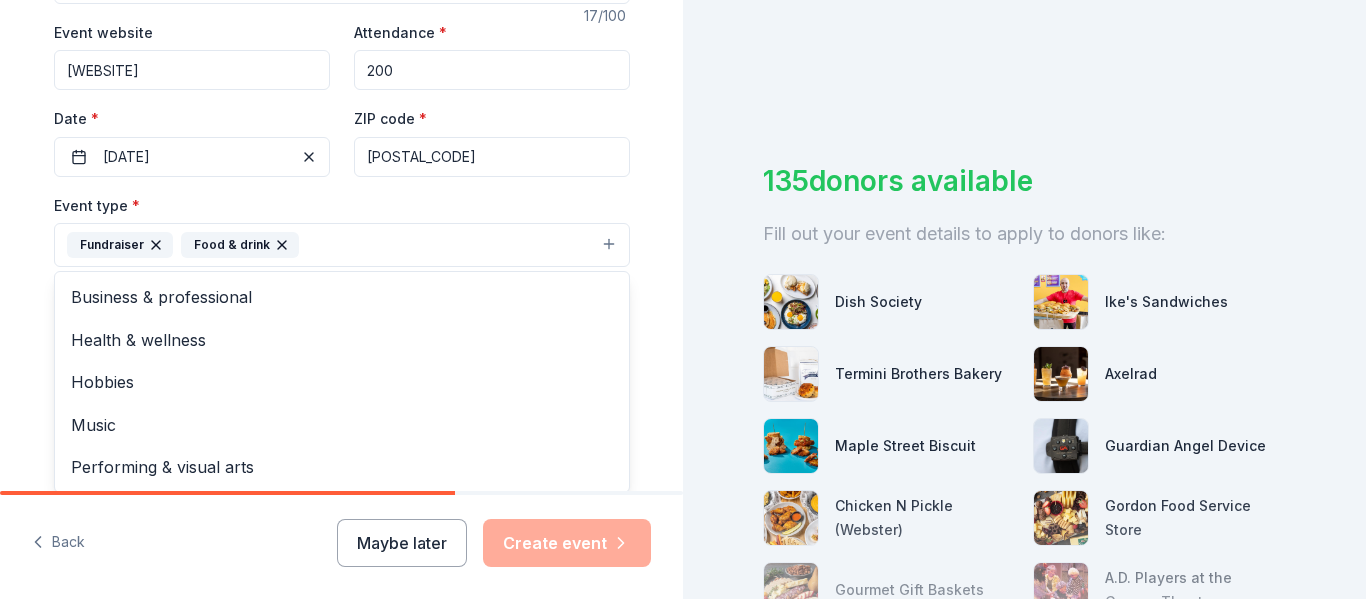 click on "Fundraiser Food & drink" at bounding box center [342, 245] 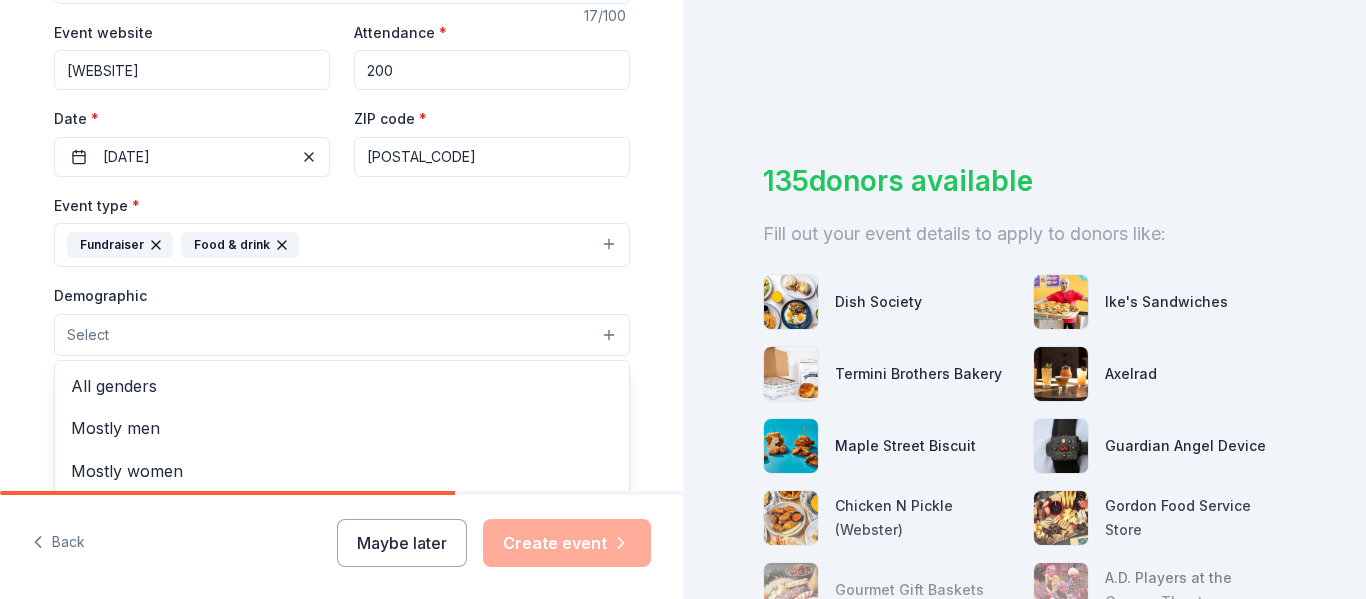 click on "Select" at bounding box center (342, 335) 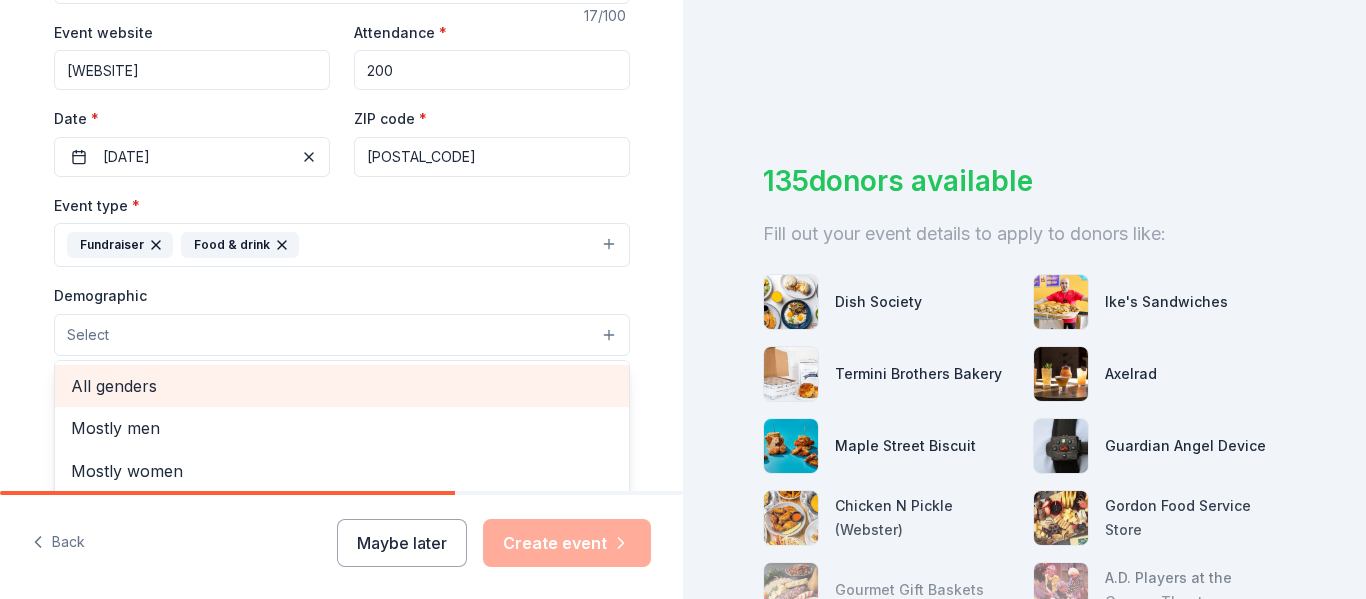 click on "All genders" at bounding box center [342, 386] 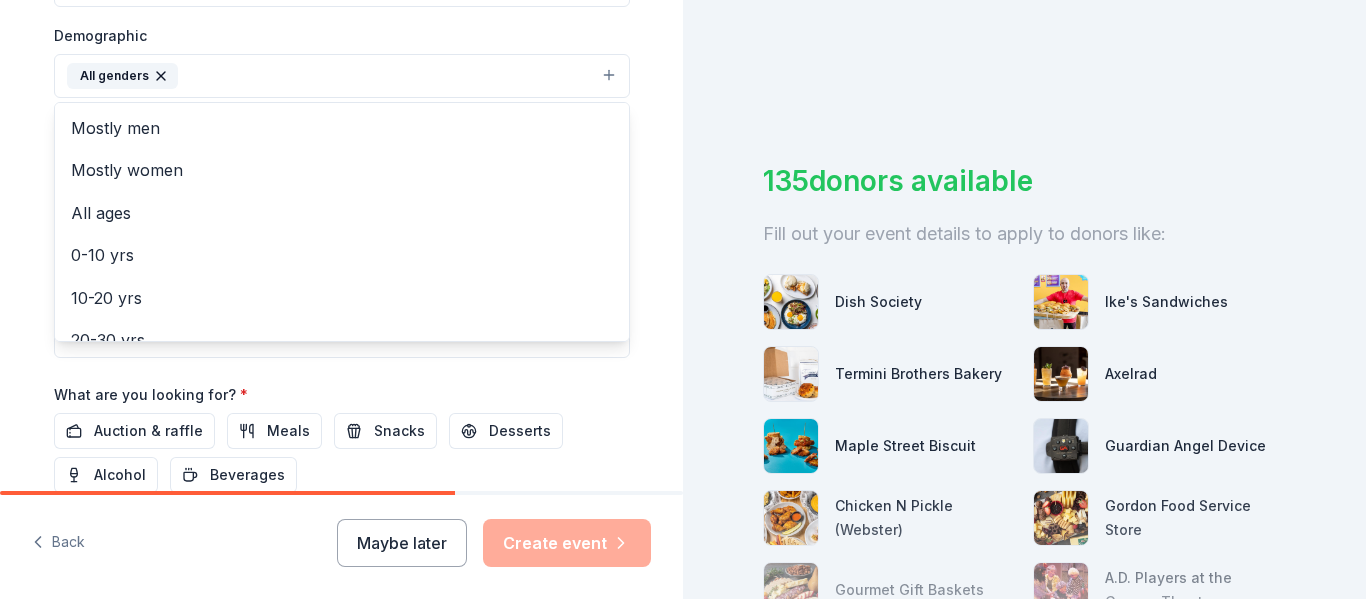 scroll, scrollTop: 658, scrollLeft: 0, axis: vertical 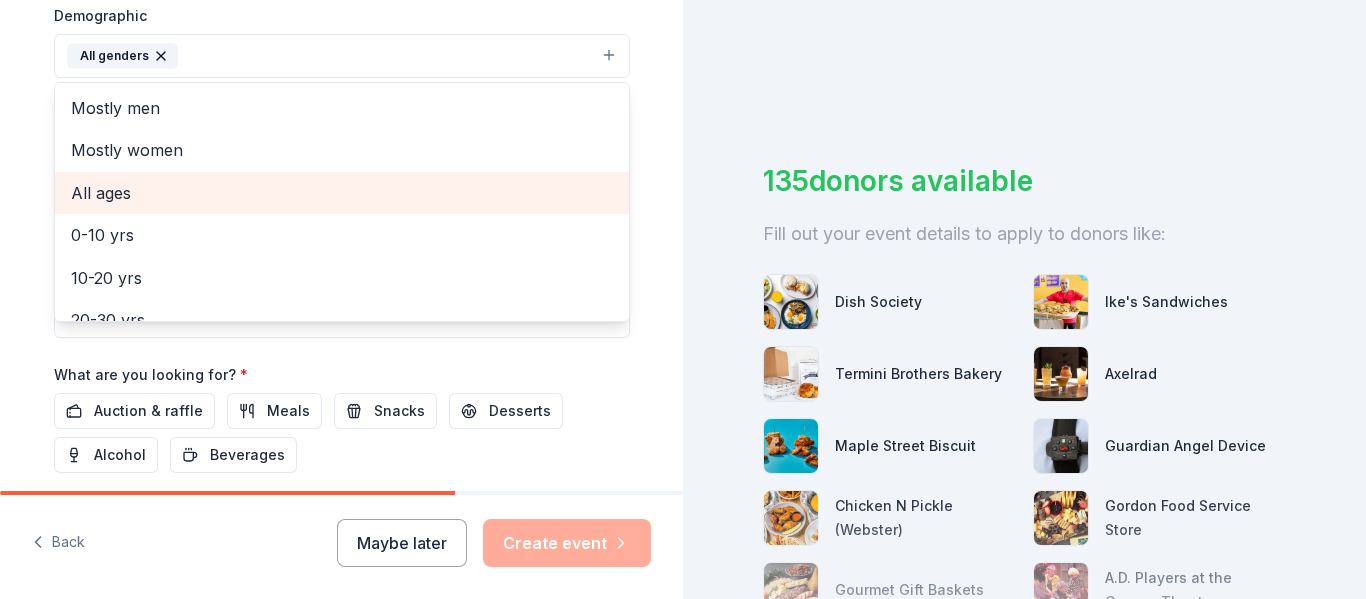 click on "All ages" at bounding box center (342, 193) 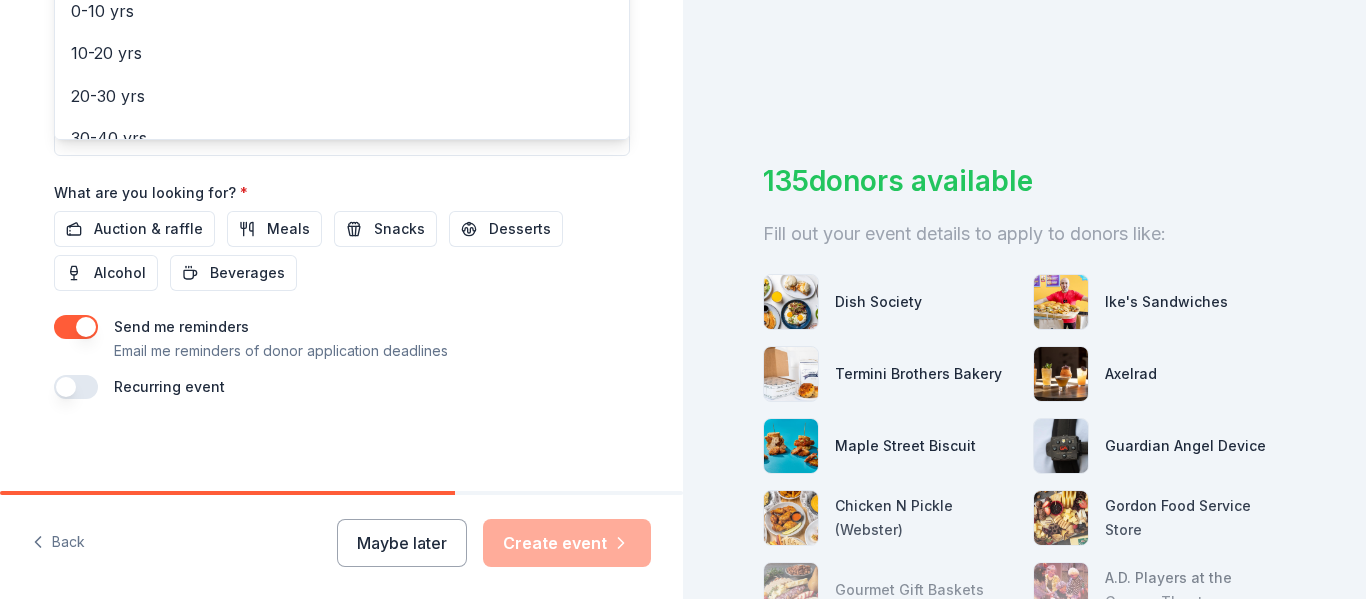 scroll, scrollTop: 844, scrollLeft: 0, axis: vertical 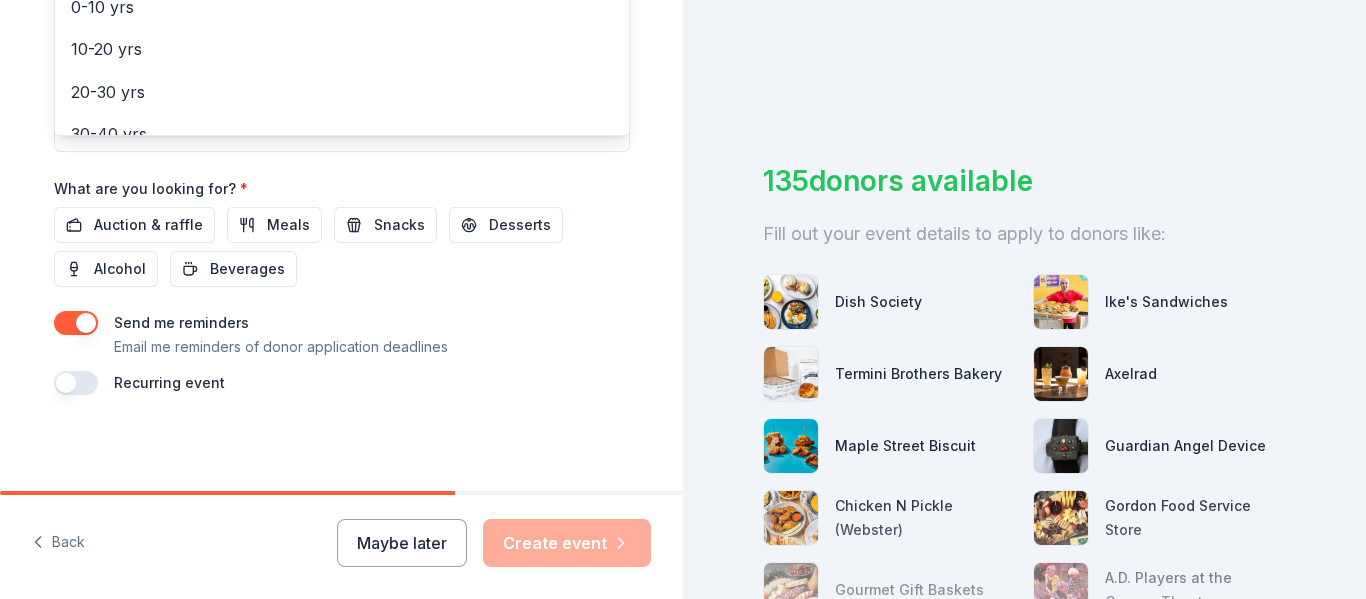 click on "Event name * Summer fundraiser 17 /100 Event website [WEBSITE] Attendance * 200 Date * [DATE] ZIP code * [POSTAL_CODE] Event type * Fundraiser Food & drink Demographic All genders All ages Mostly men Mostly women 0-10 yrs 10-20 yrs 20-30 yrs 30-40 yrs 40-50 yrs 50-60 yrs 60-70 yrs 70-80 yrs 80+ yrs We use this information to help brands find events with their target demographic to sponsor their products. Mailing address Apt/unit Description What are you looking for? * Auction & raffle Meals Snacks Desserts Alcohol Beverages Send me reminders Email me reminders of donor application deadlines Recurring event" at bounding box center [342, -69] 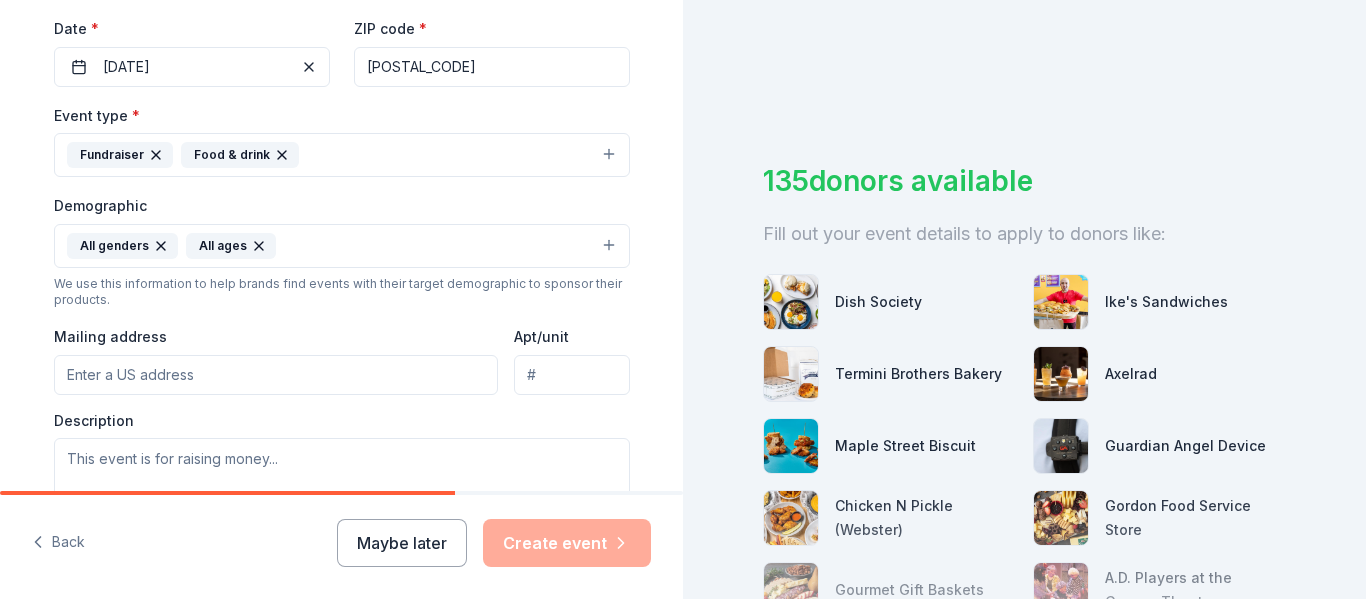 click on "Mailing address" at bounding box center [276, 359] 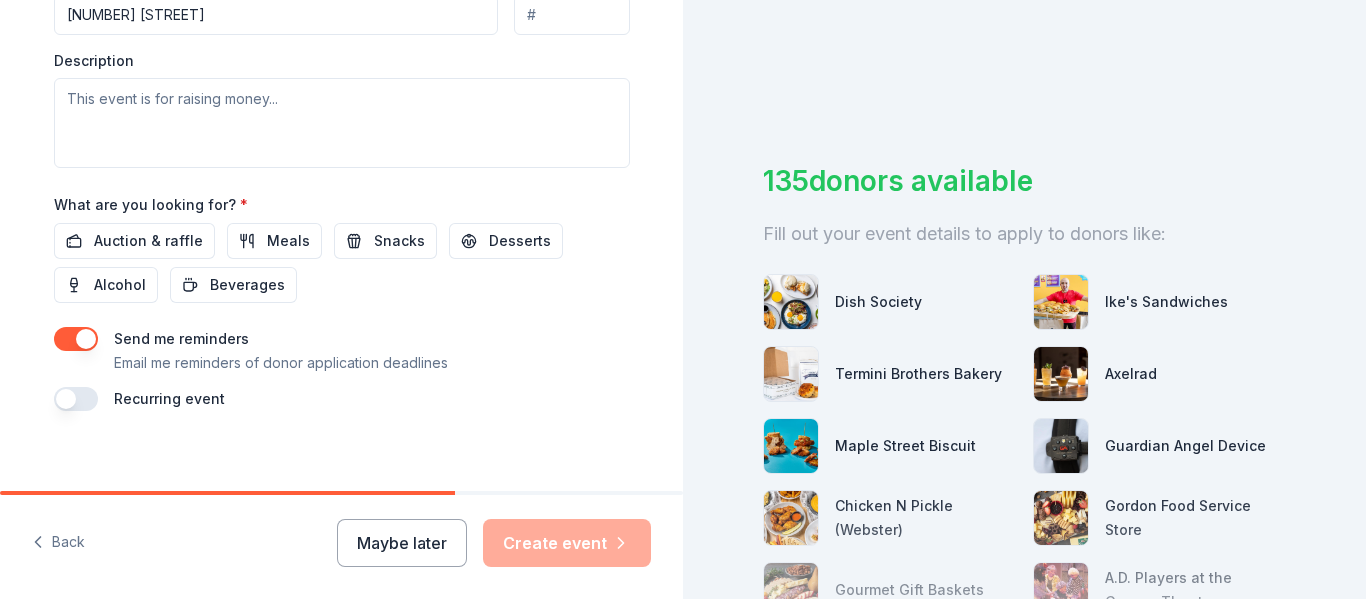 scroll, scrollTop: 844, scrollLeft: 0, axis: vertical 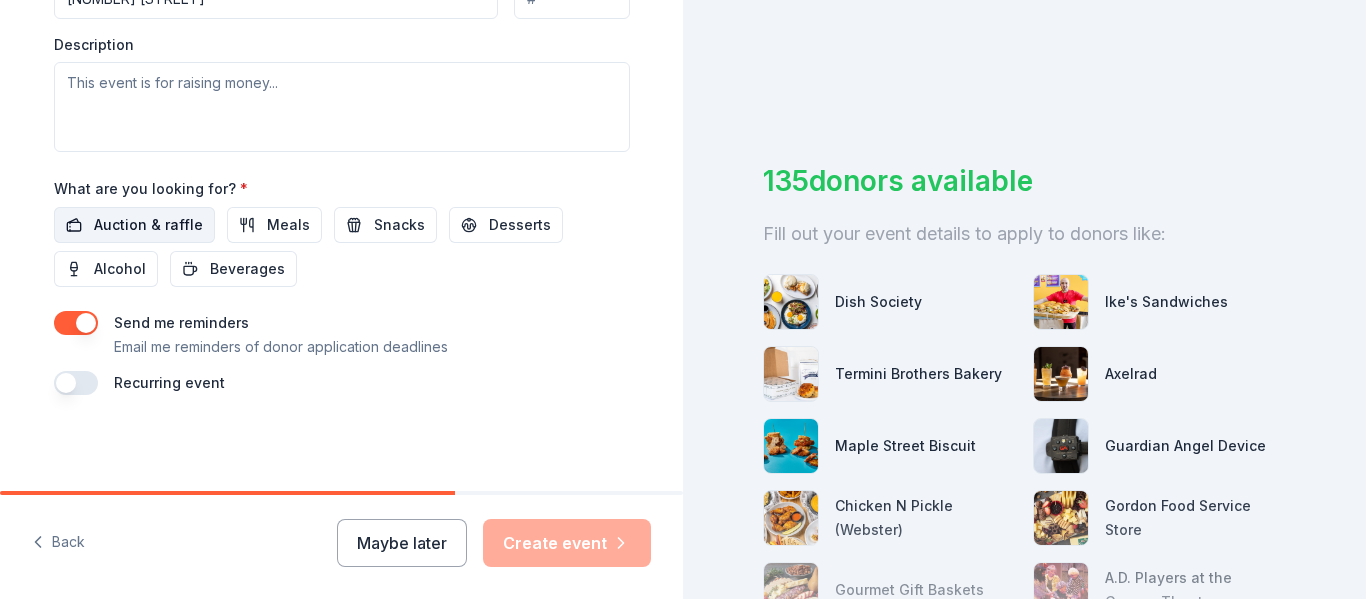 click on "Auction & raffle" at bounding box center (148, 225) 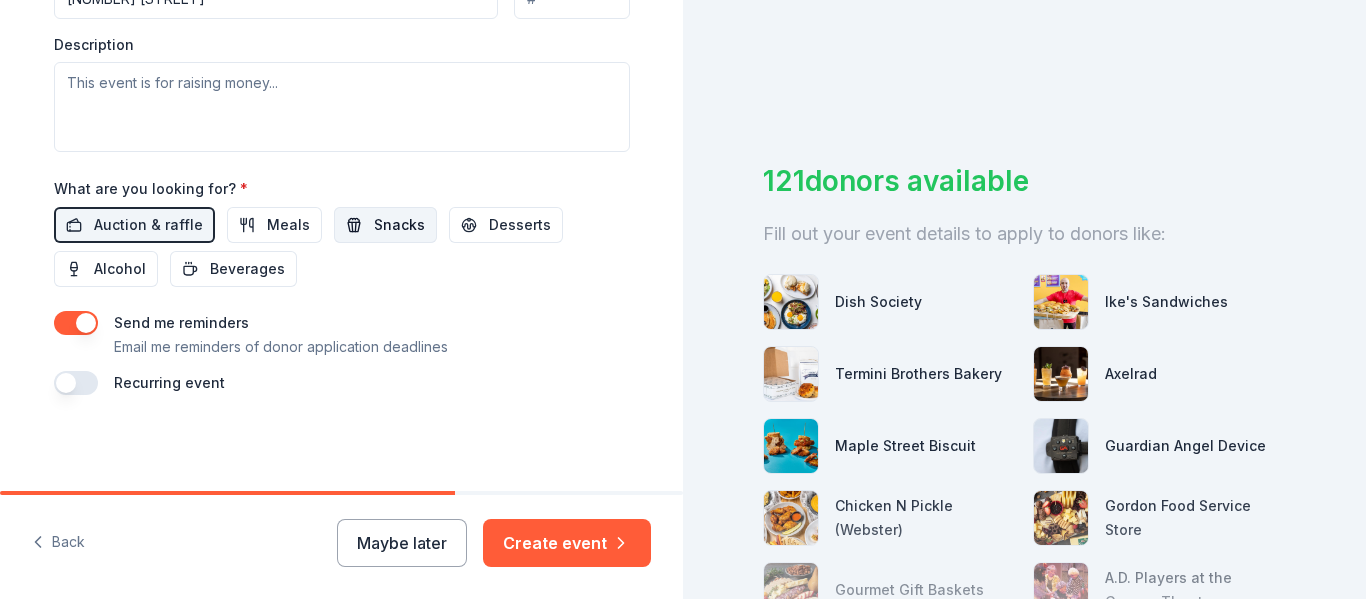 click on "Snacks" at bounding box center (399, 225) 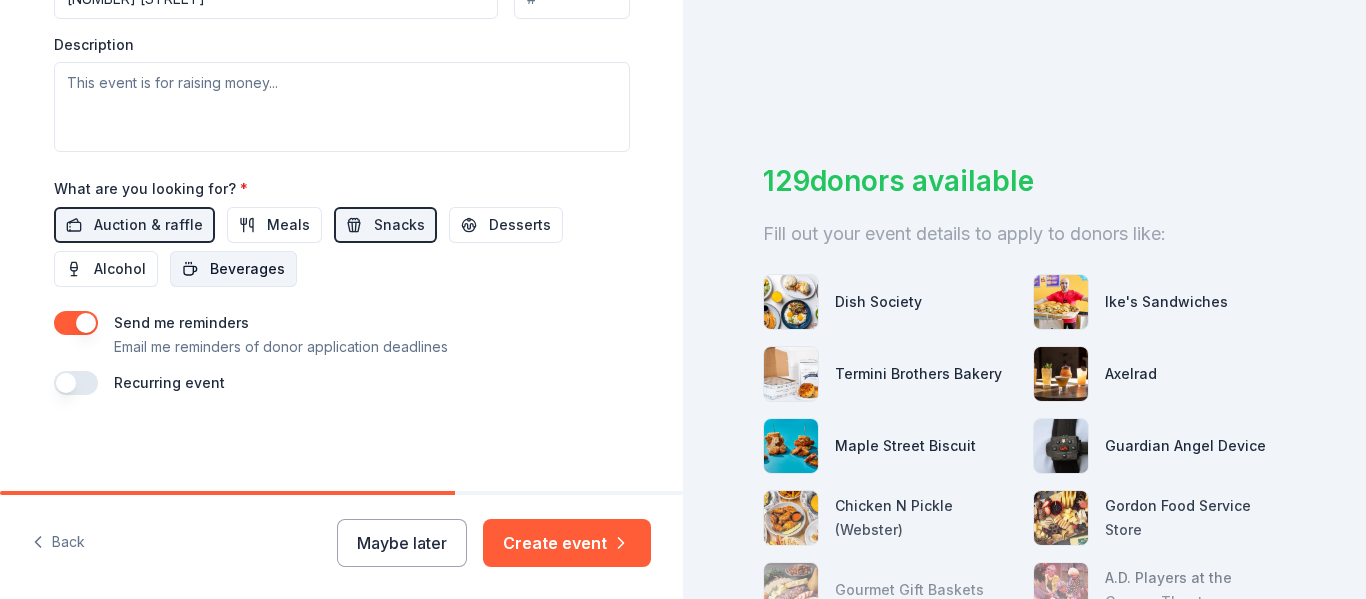click on "Beverages" at bounding box center (247, 269) 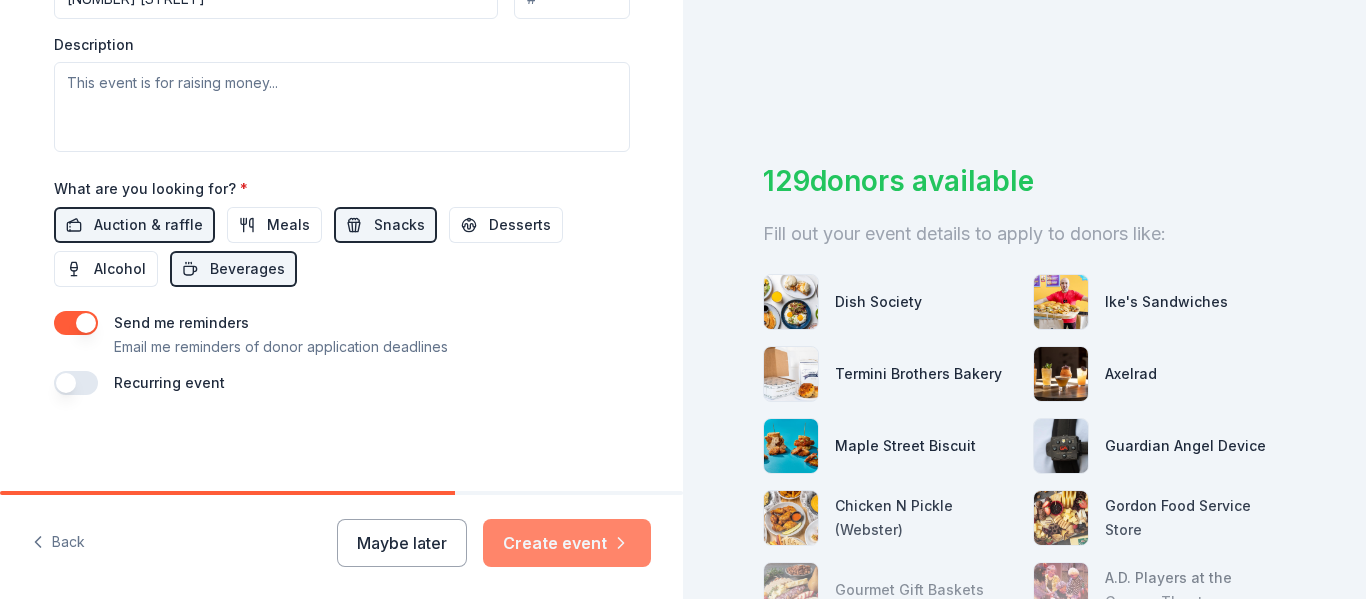 click on "Create event" at bounding box center [567, 543] 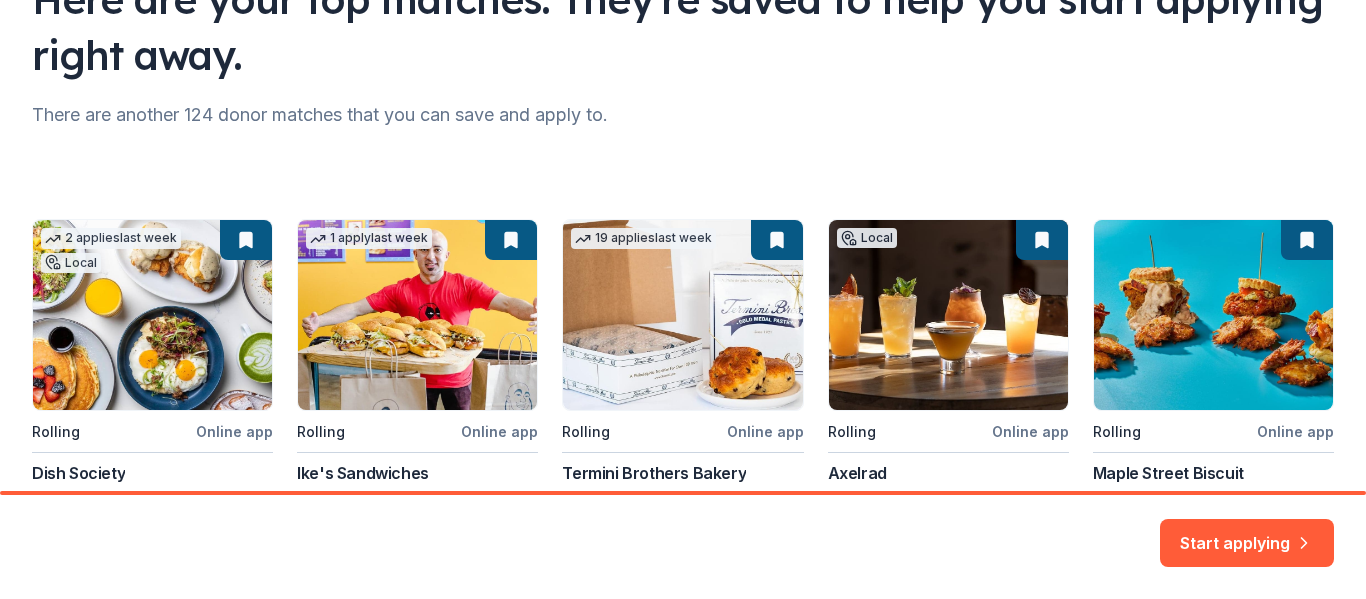 scroll, scrollTop: 200, scrollLeft: 0, axis: vertical 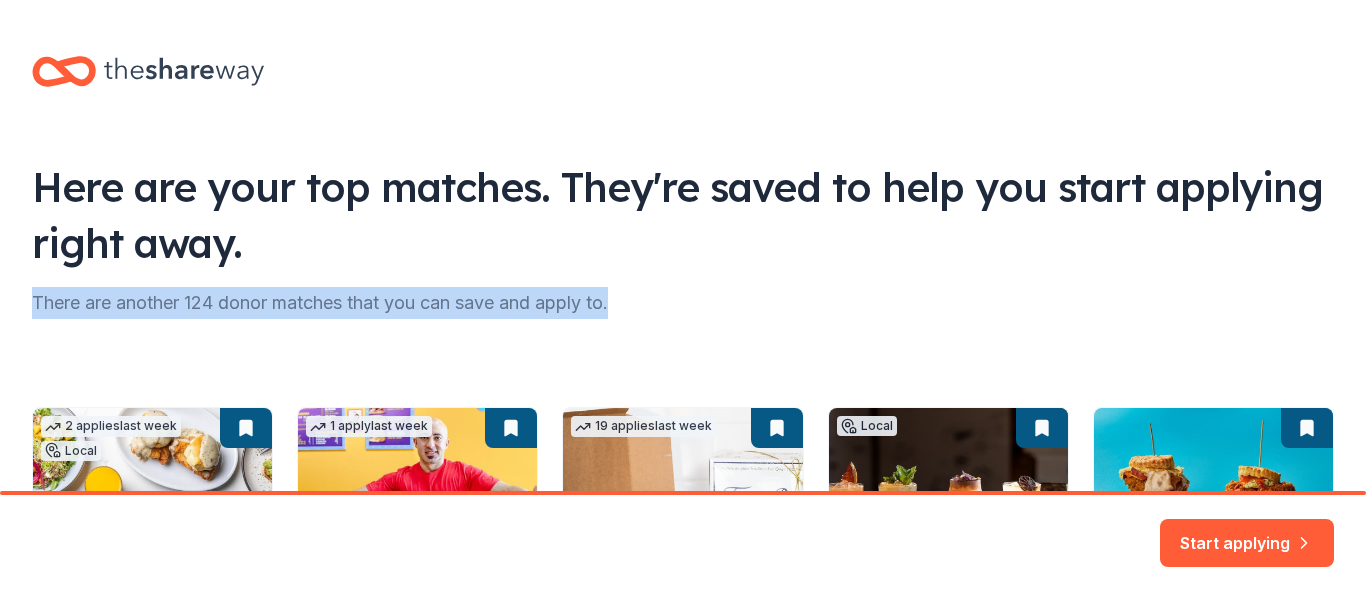 drag, startPoint x: 1096, startPoint y: 238, endPoint x: 1181, endPoint y: 292, distance: 100.70253 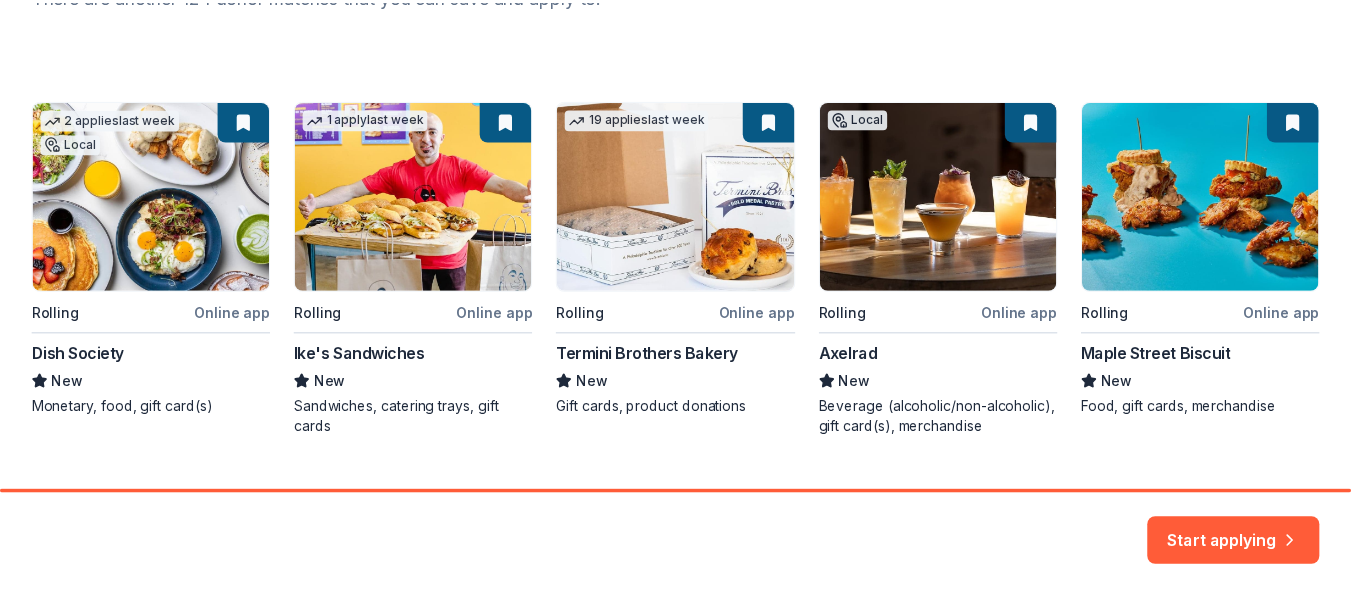 scroll, scrollTop: 350, scrollLeft: 0, axis: vertical 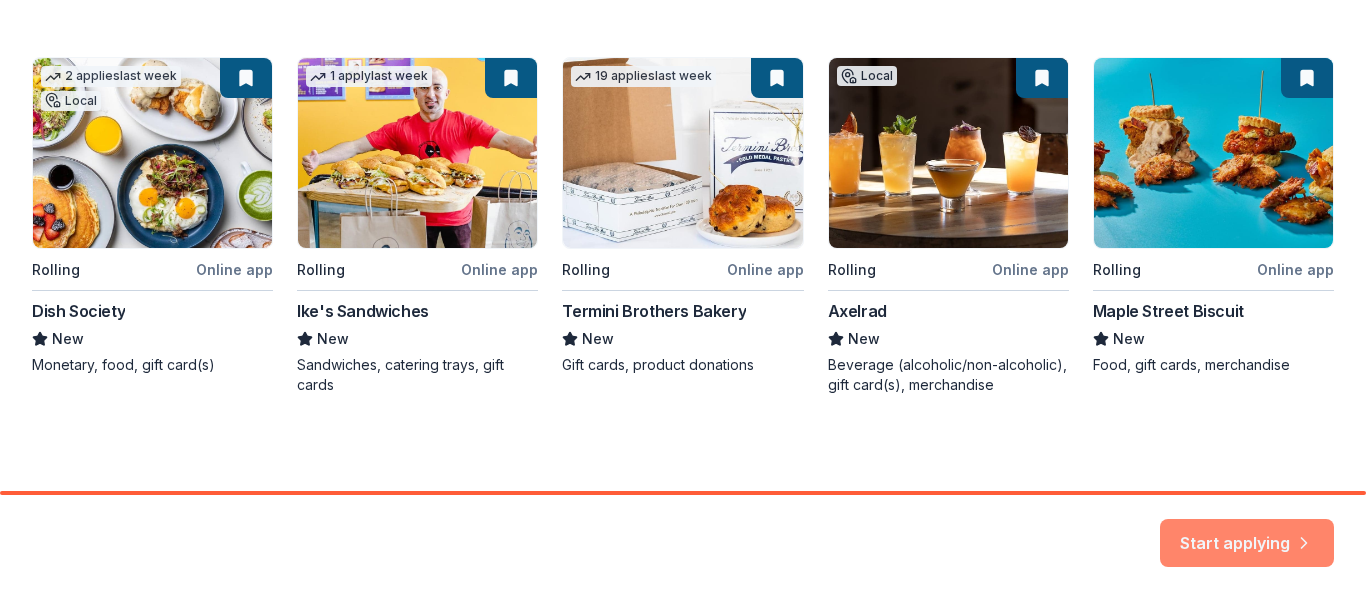 click on "Start applying" at bounding box center [1247, 531] 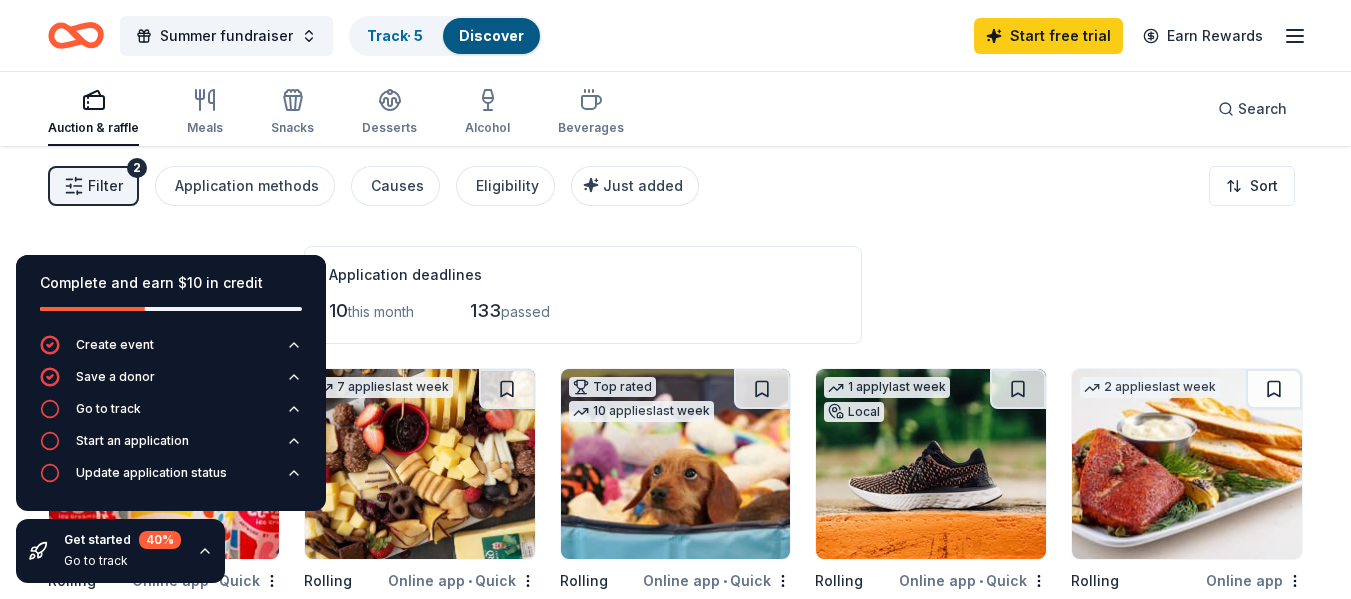 scroll, scrollTop: 40, scrollLeft: 0, axis: vertical 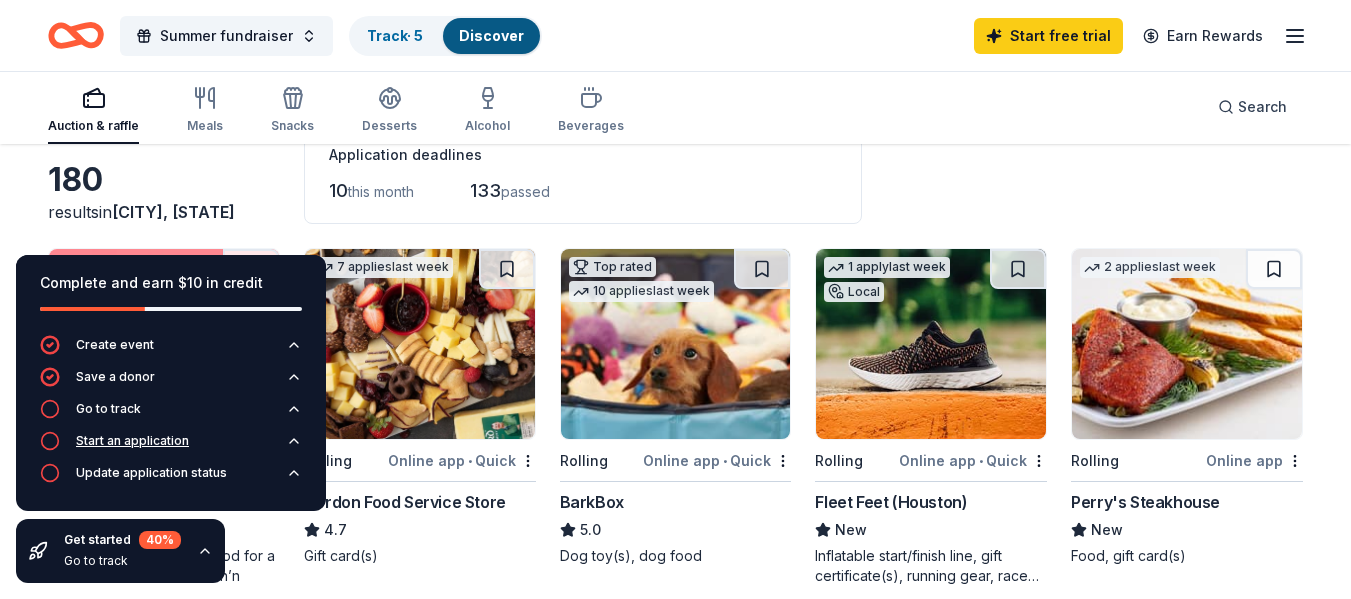 click 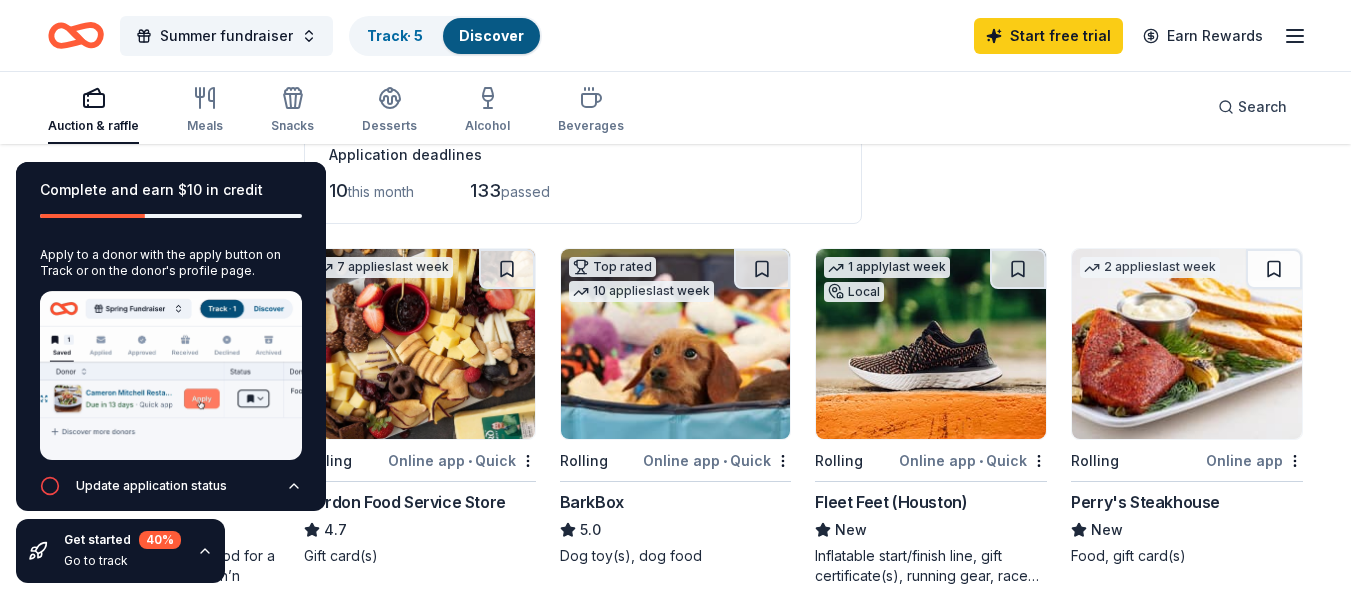 scroll, scrollTop: 134, scrollLeft: 0, axis: vertical 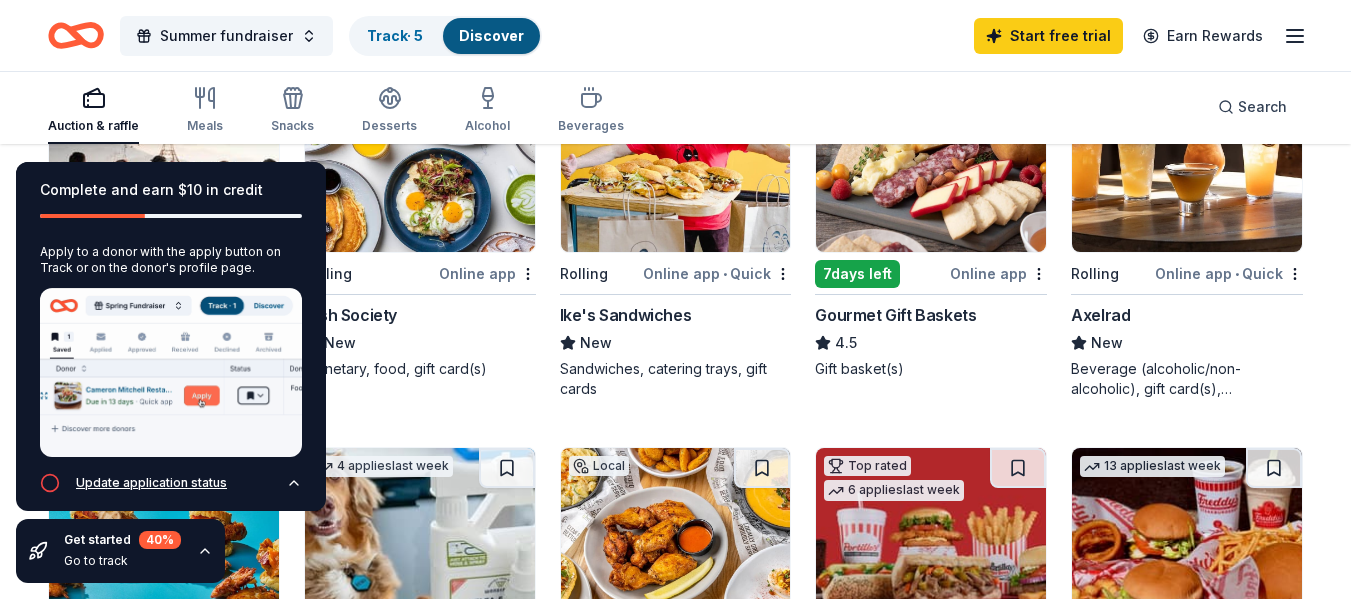 click 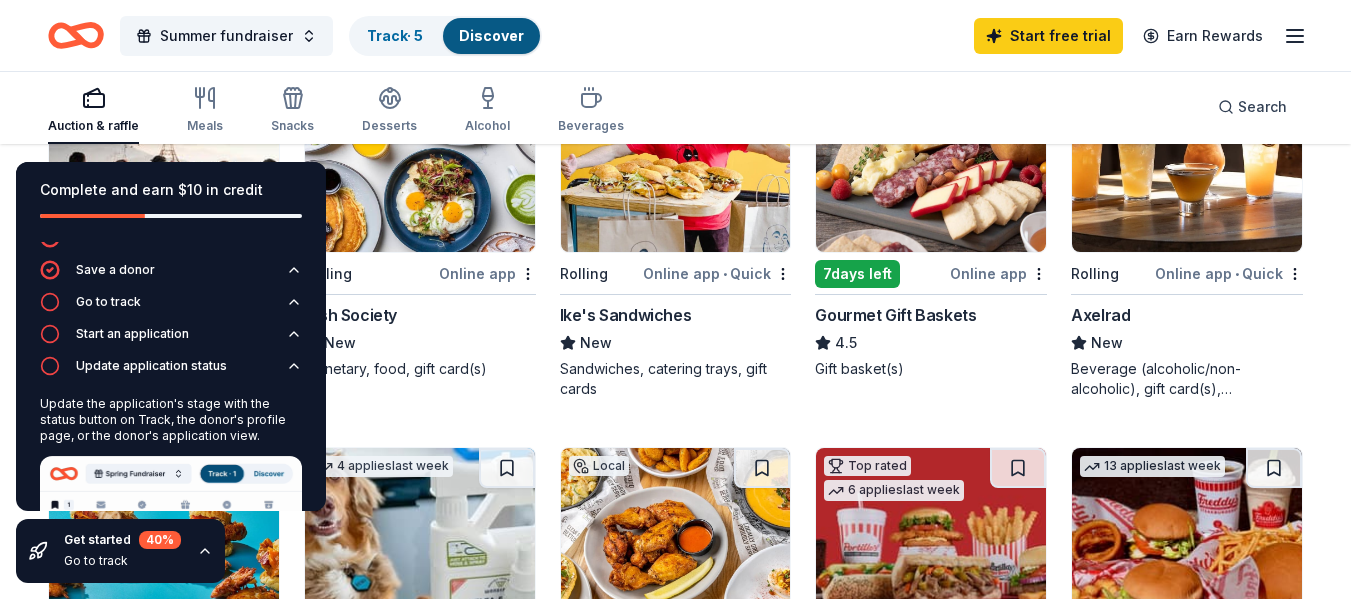 scroll, scrollTop: 0, scrollLeft: 0, axis: both 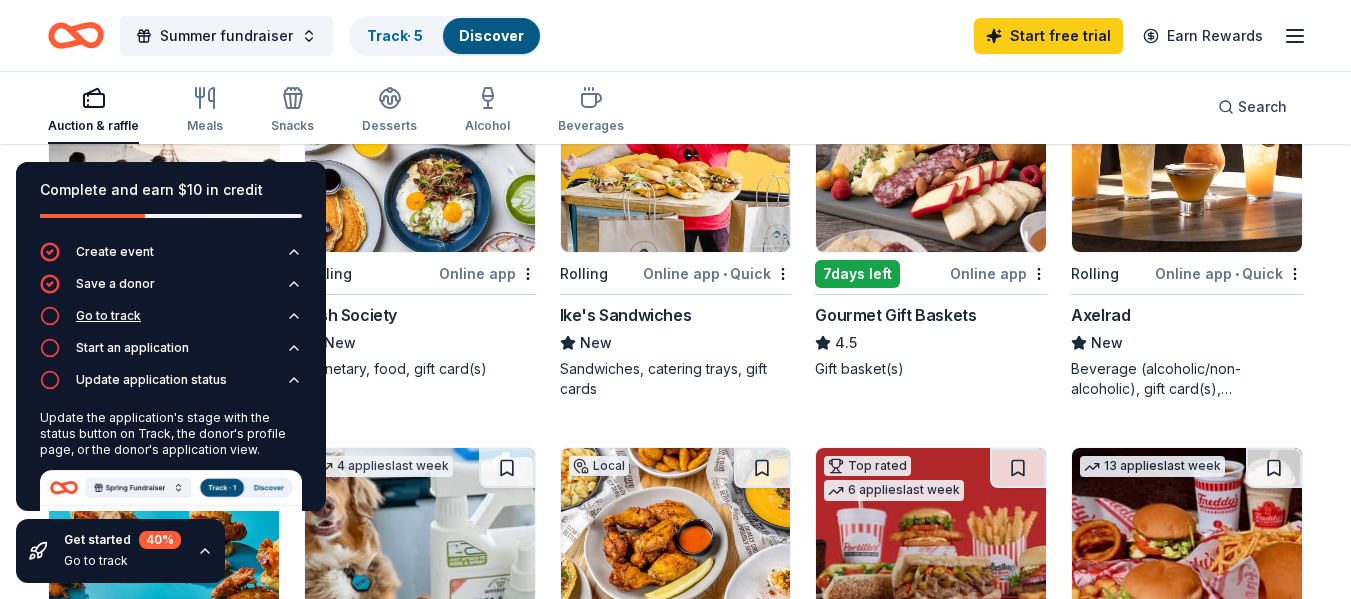 click 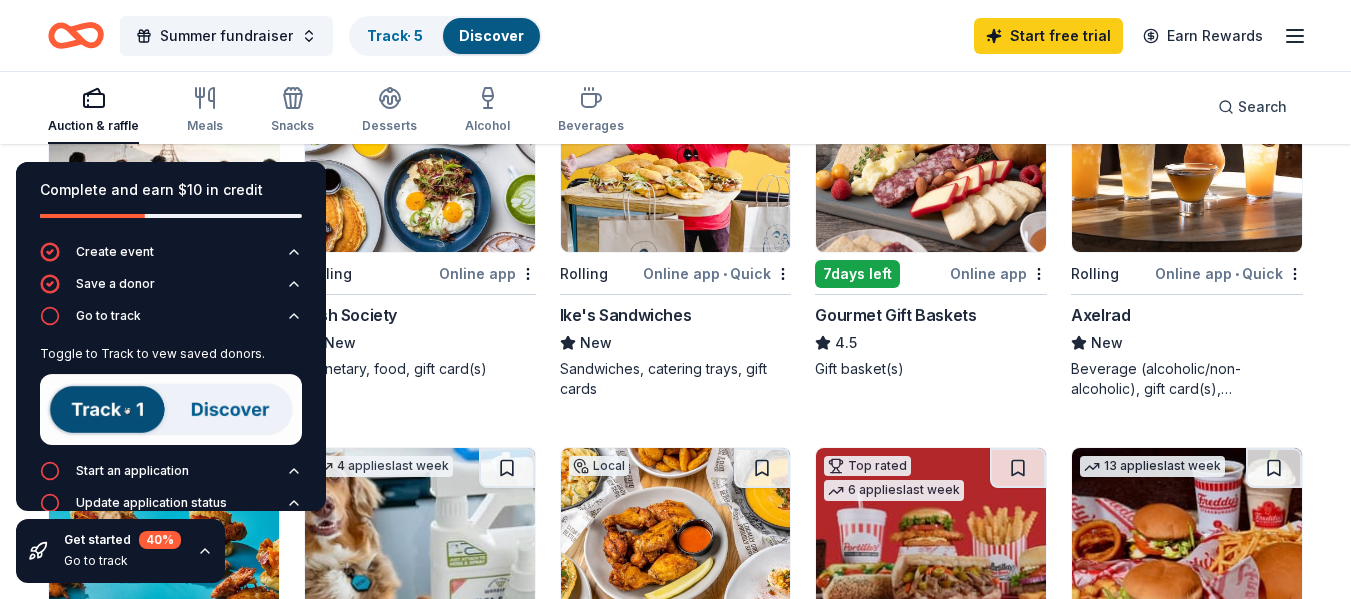 click on "2   applies  last week Local Rolling Online app Dish Society New Monetary, food, gift card(s)" at bounding box center (420, 230) 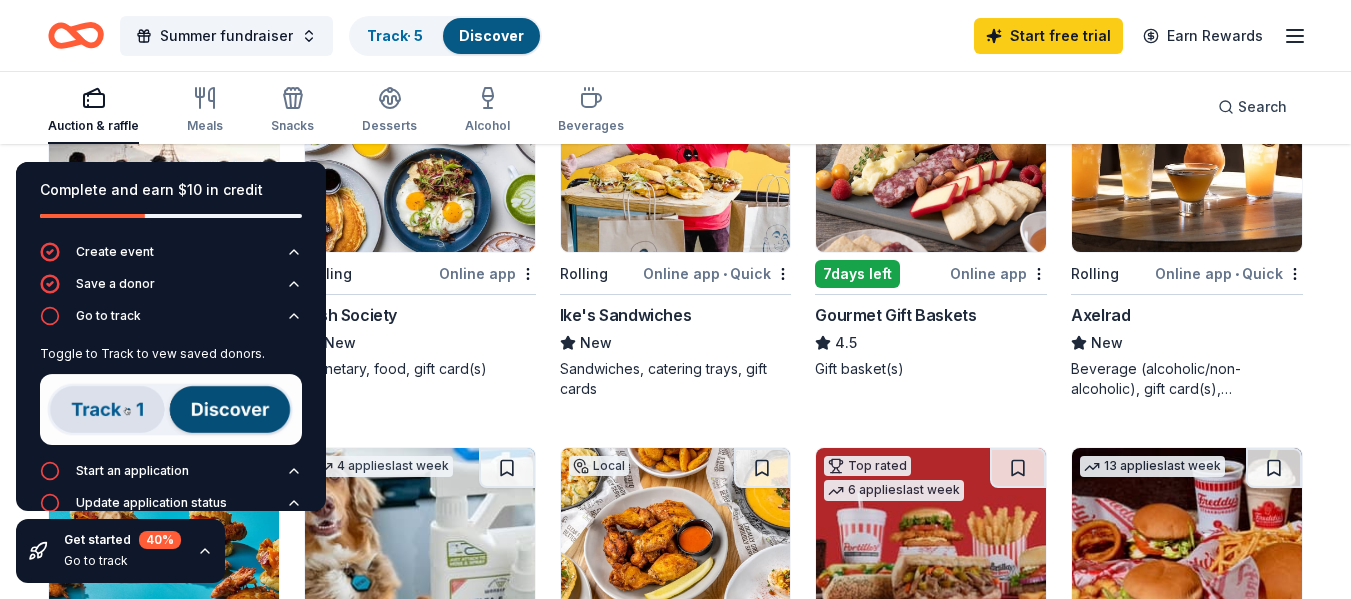 click on "2   applies  last week Local Rolling Online app Dish Society New Monetary, food, gift card(s)" at bounding box center [420, 230] 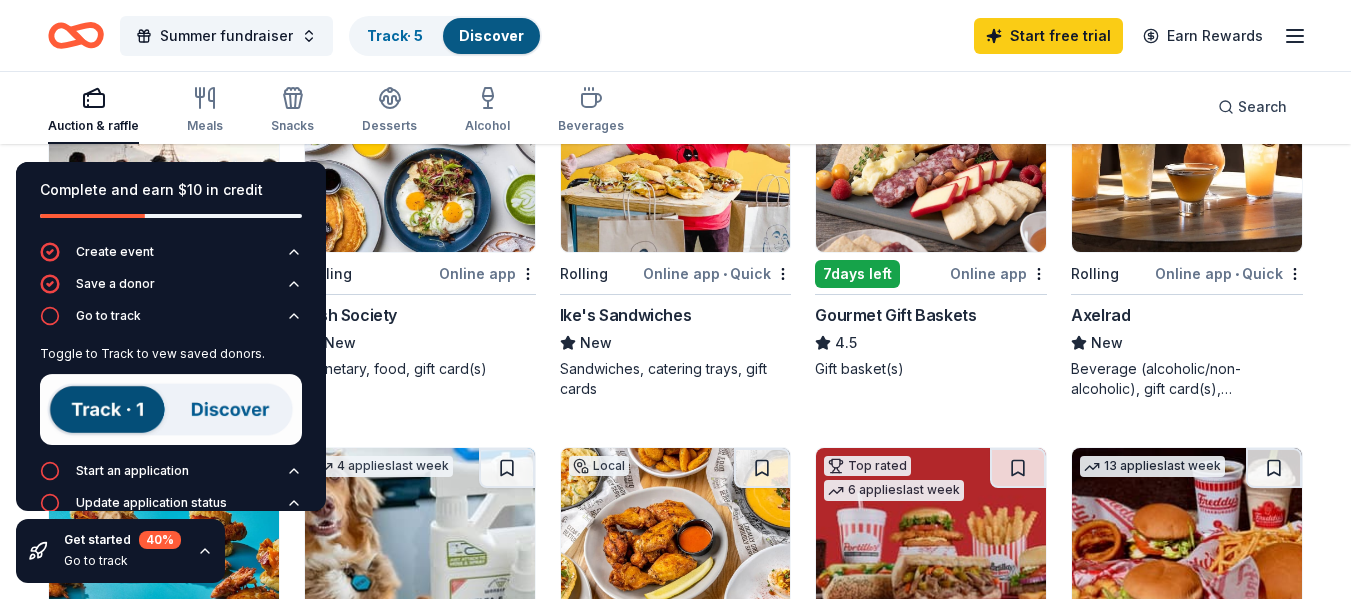 click on "2   applies  last week Local Rolling Online app Dish Society New Monetary, food, gift card(s)" at bounding box center (420, 230) 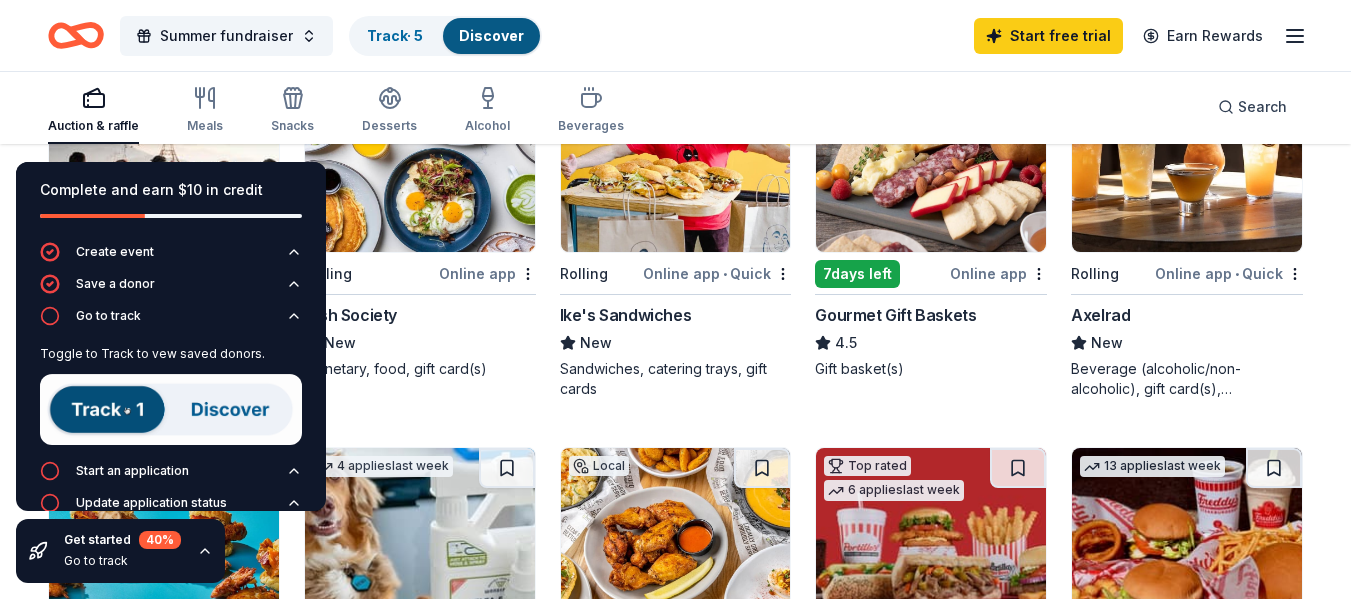 click on "2   applies  last week Local Rolling Online app Dish Society New Monetary, food, gift card(s)" at bounding box center (420, 230) 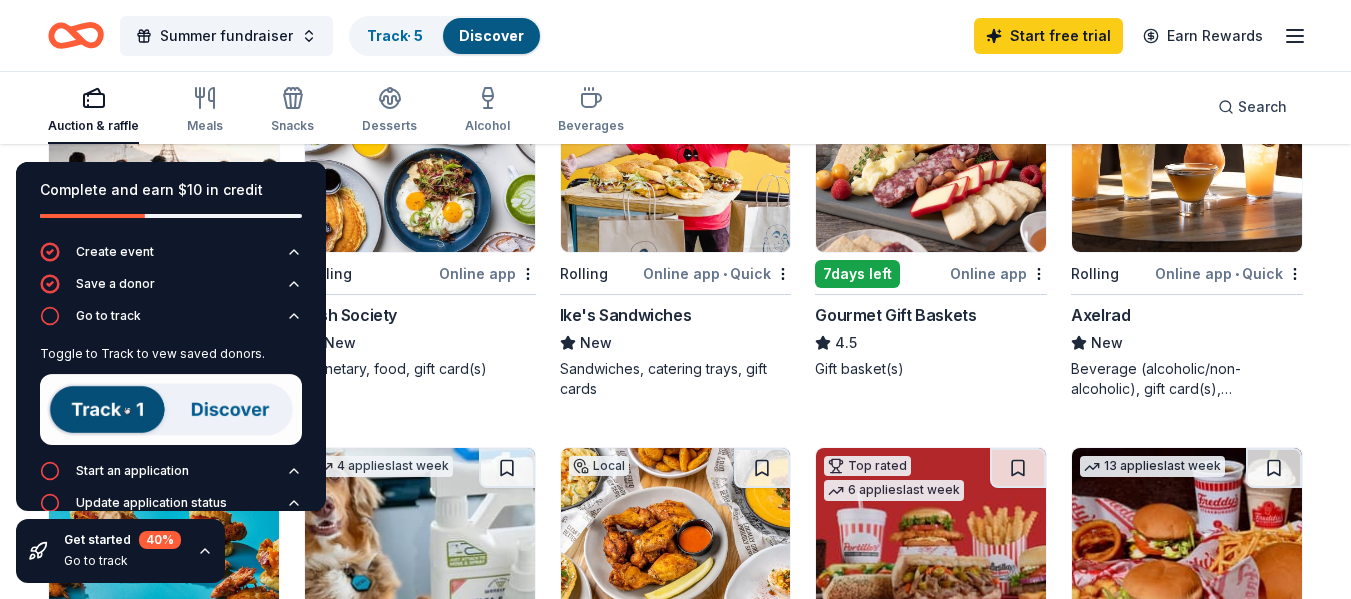 click on "2   applies  last week Local Rolling Online app Dish Society New Monetary, food, gift card(s)" at bounding box center [420, 230] 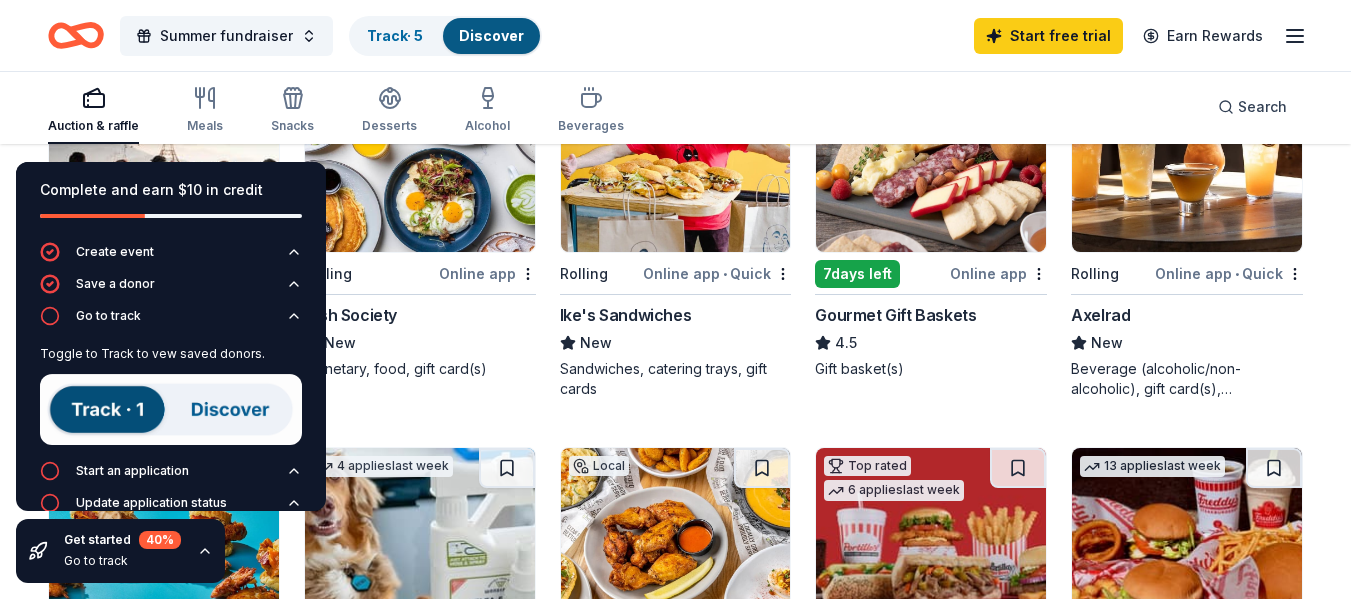 click on "2   applies  last week Local Rolling Online app Dish Society New Monetary, food, gift card(s)" at bounding box center (420, 230) 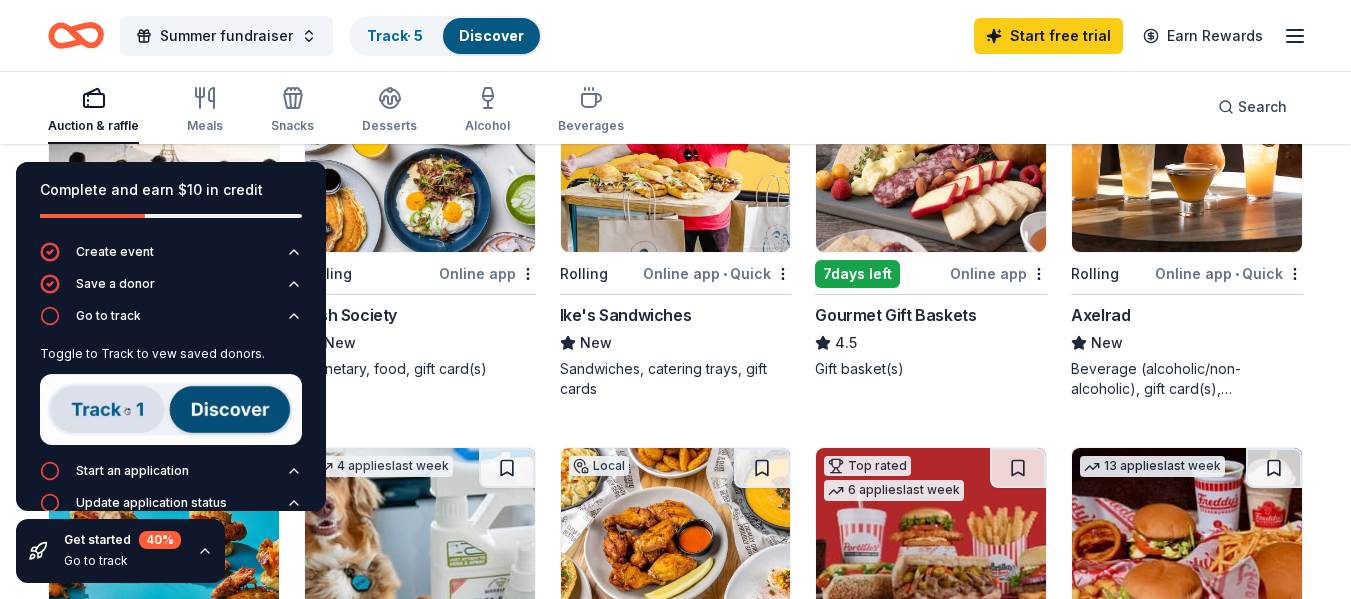 click on "2   applies  last week Local Rolling Online app Dish Society New Monetary, food, gift card(s)" at bounding box center (420, 230) 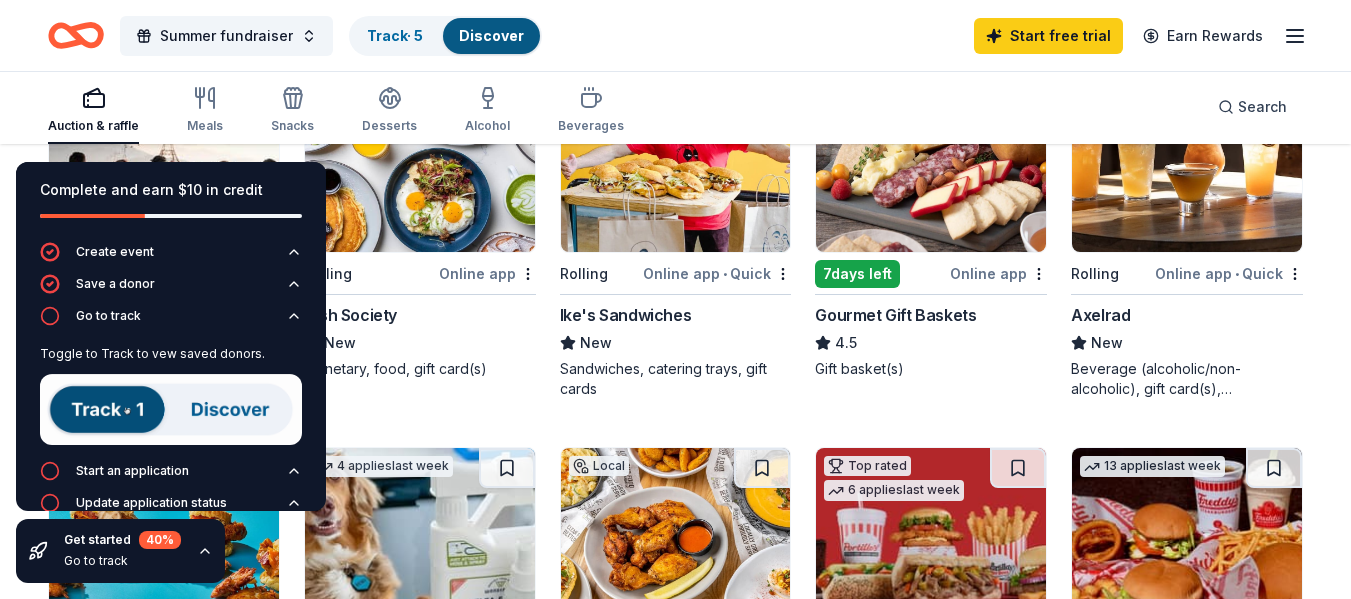 click on "2   applies  last week Local Rolling Online app Dish Society New Monetary, food, gift card(s)" at bounding box center [420, 230] 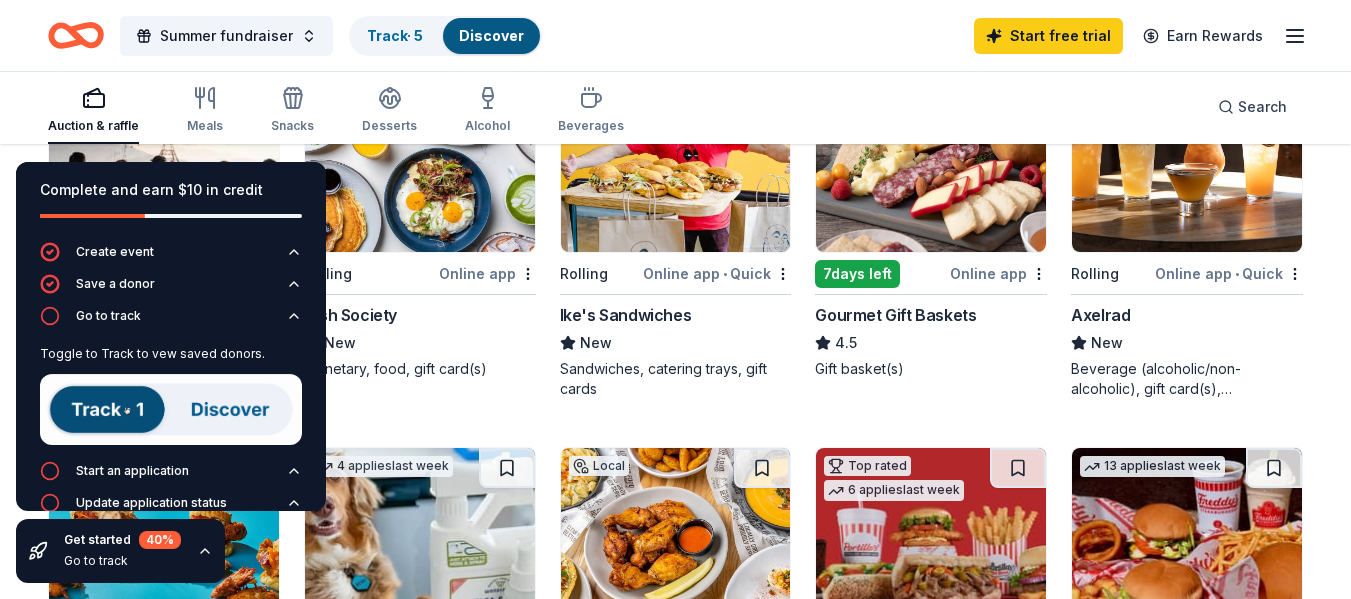 click on "2   applies  last week Local Rolling Online app Dish Society New Monetary, food, gift card(s)" at bounding box center [420, 230] 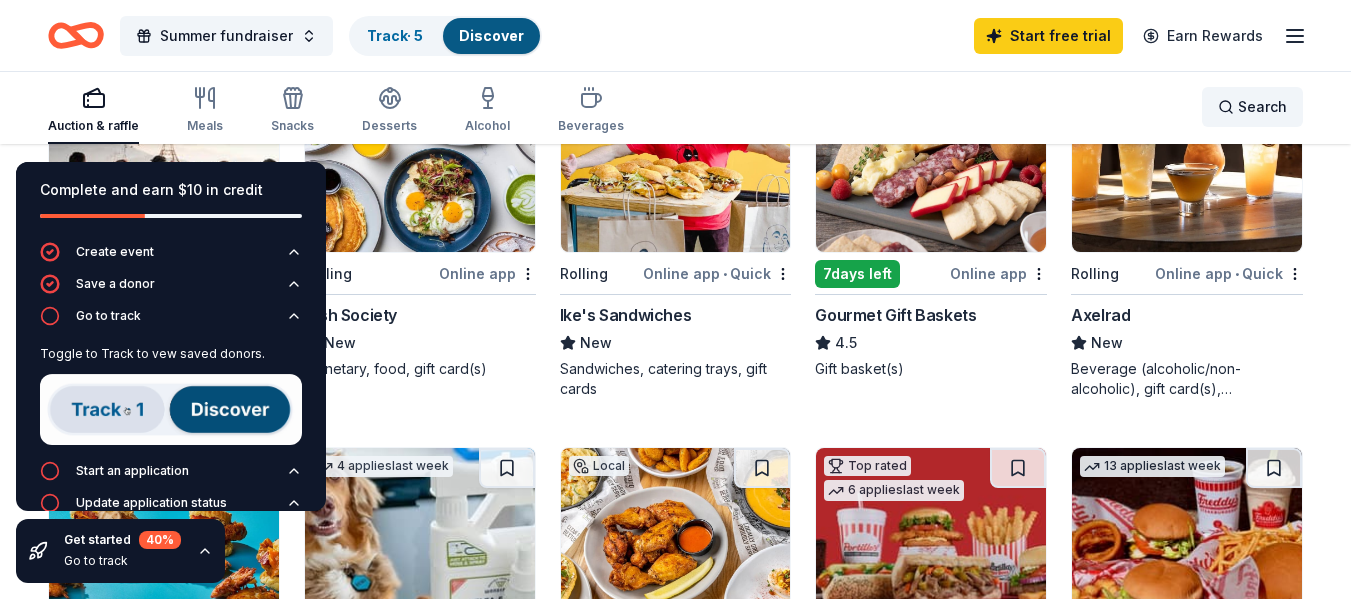 click on "Search" at bounding box center [1262, 107] 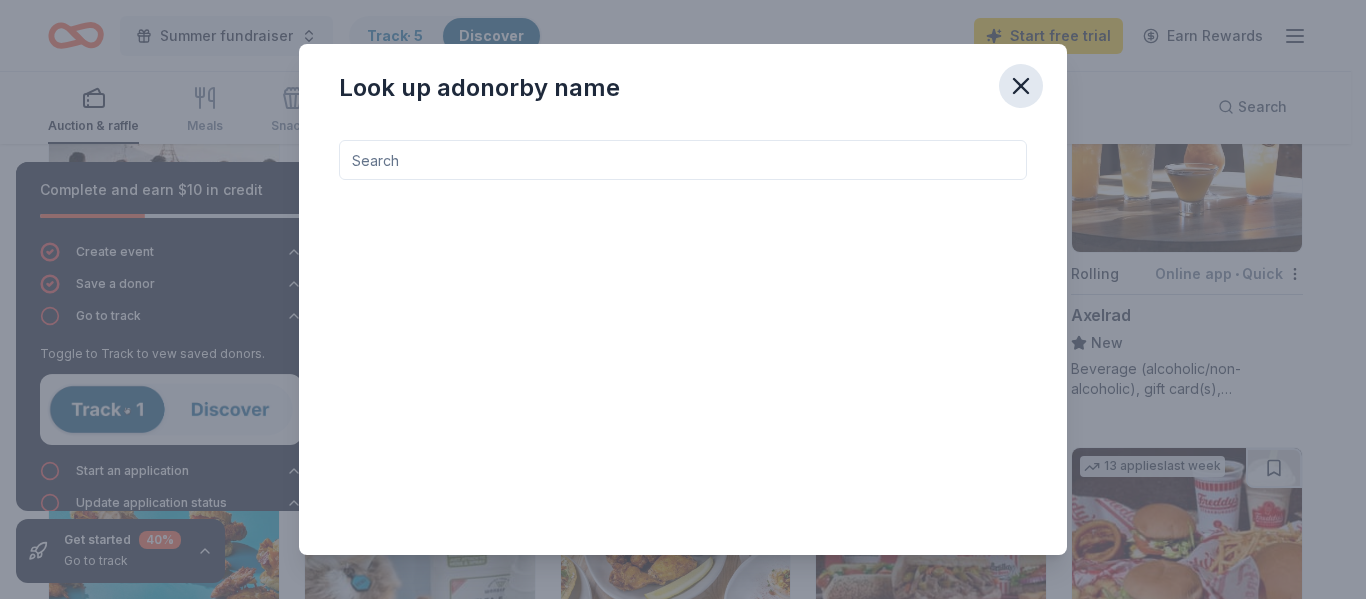 click 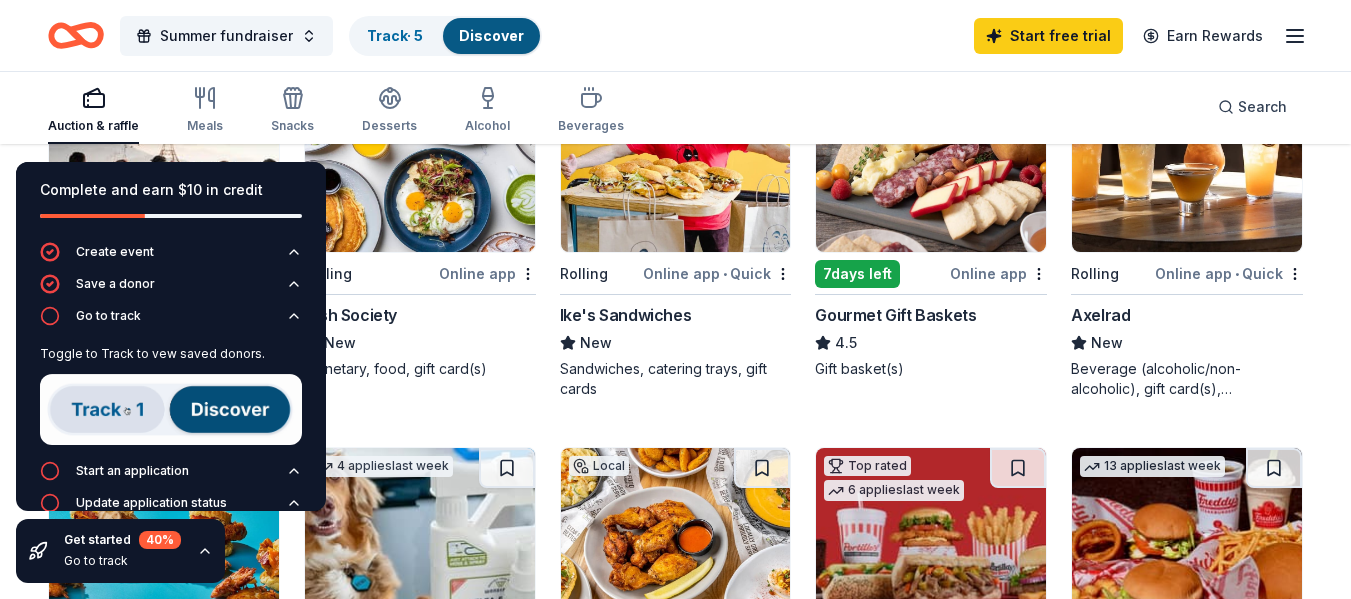 click 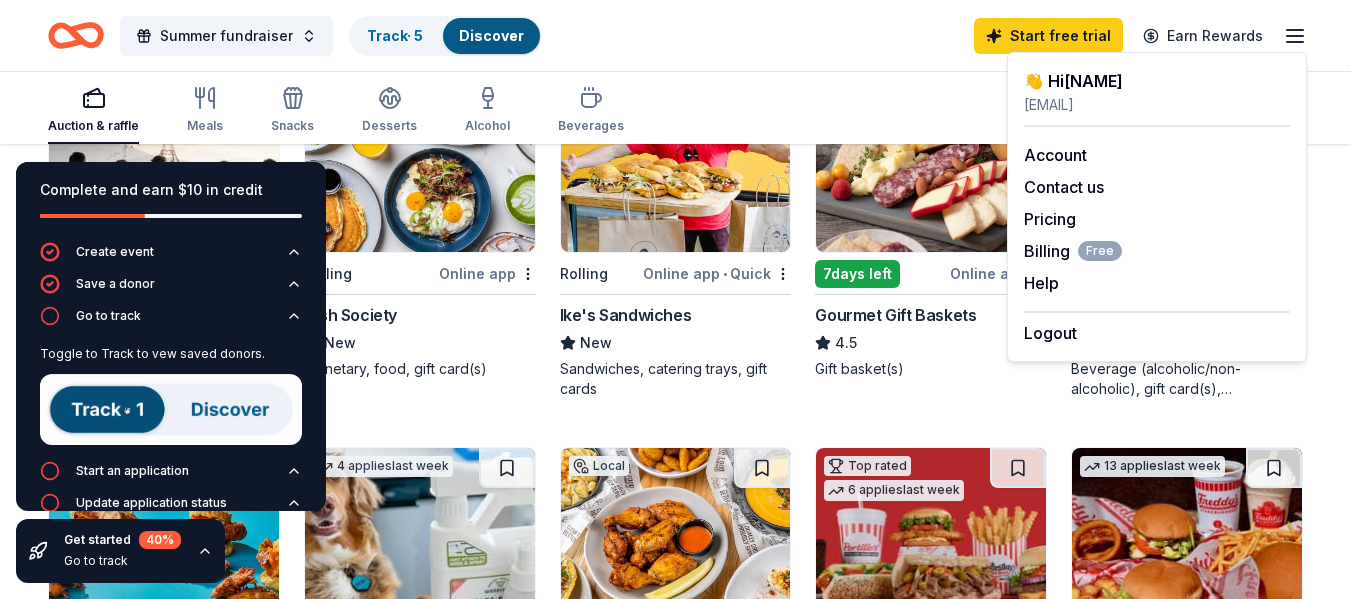 click 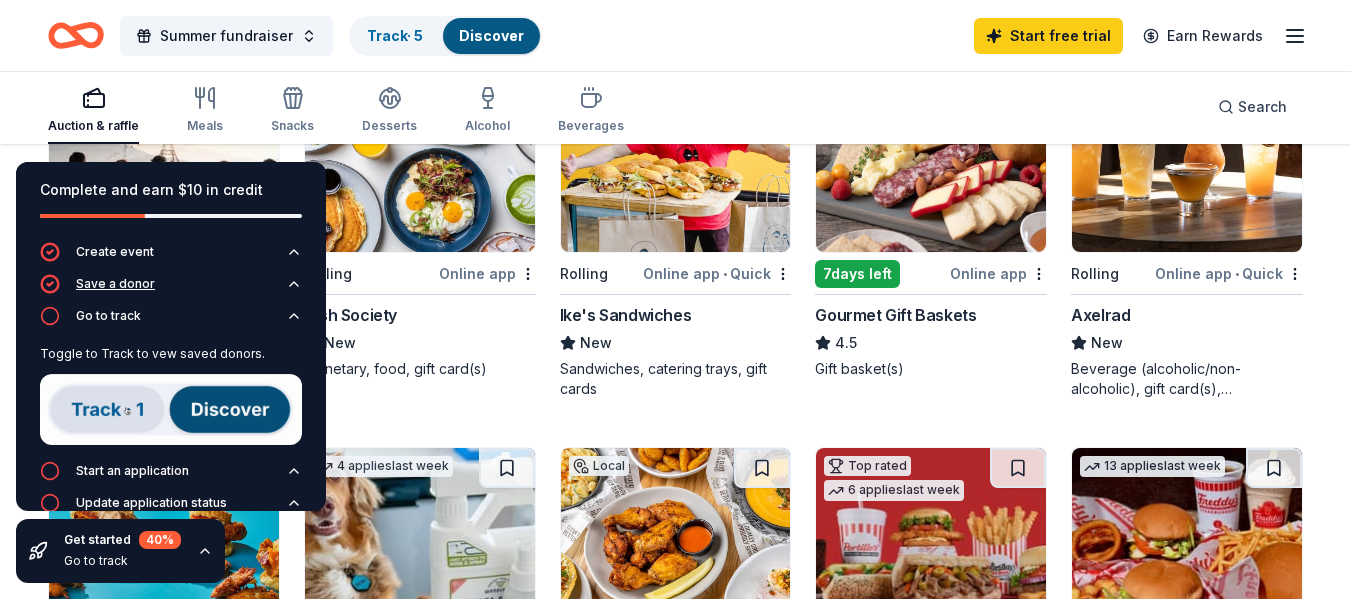 click 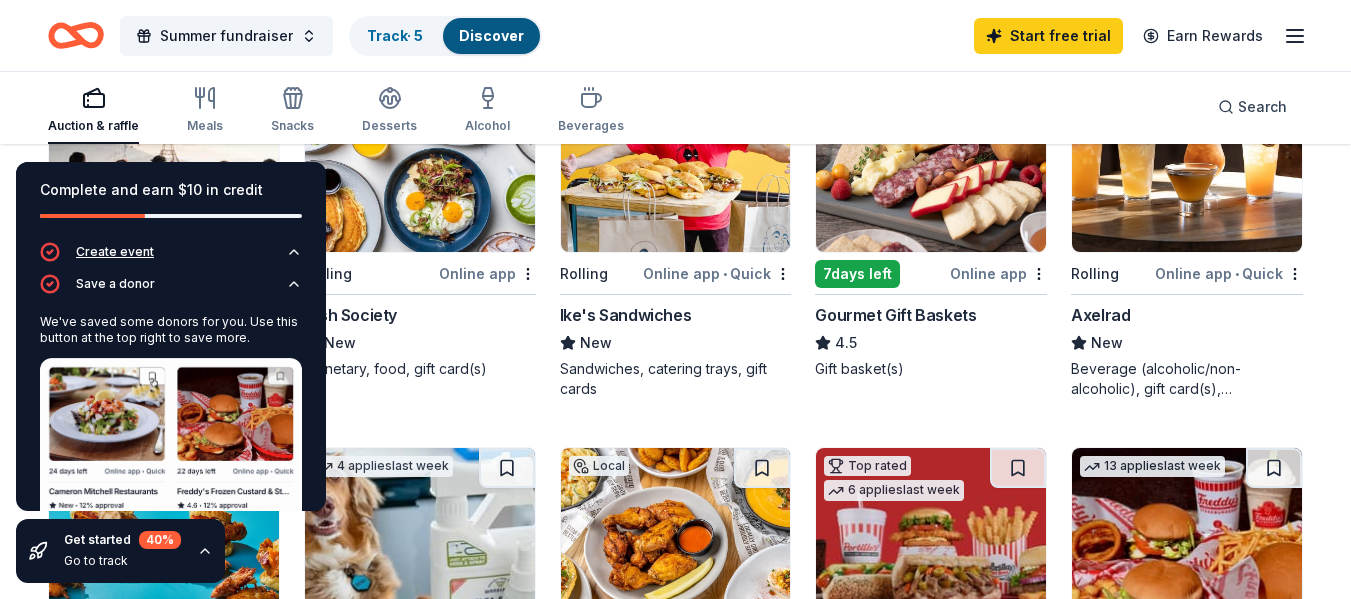 click 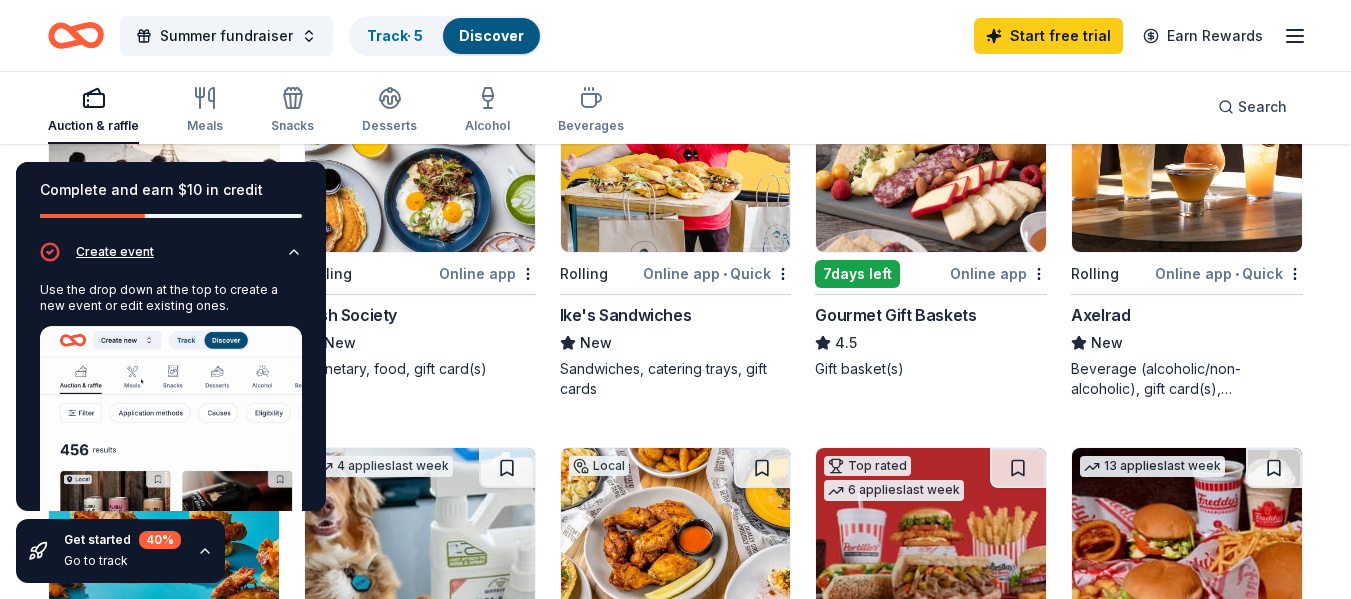 click 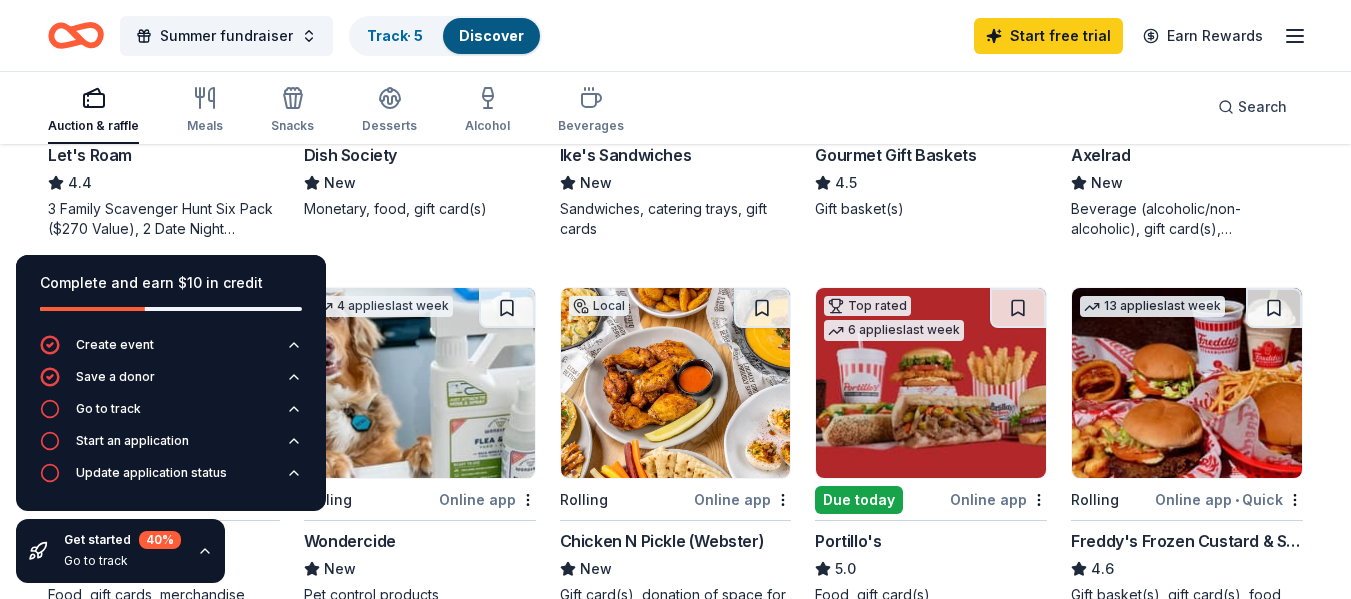 scroll, scrollTop: 893, scrollLeft: 0, axis: vertical 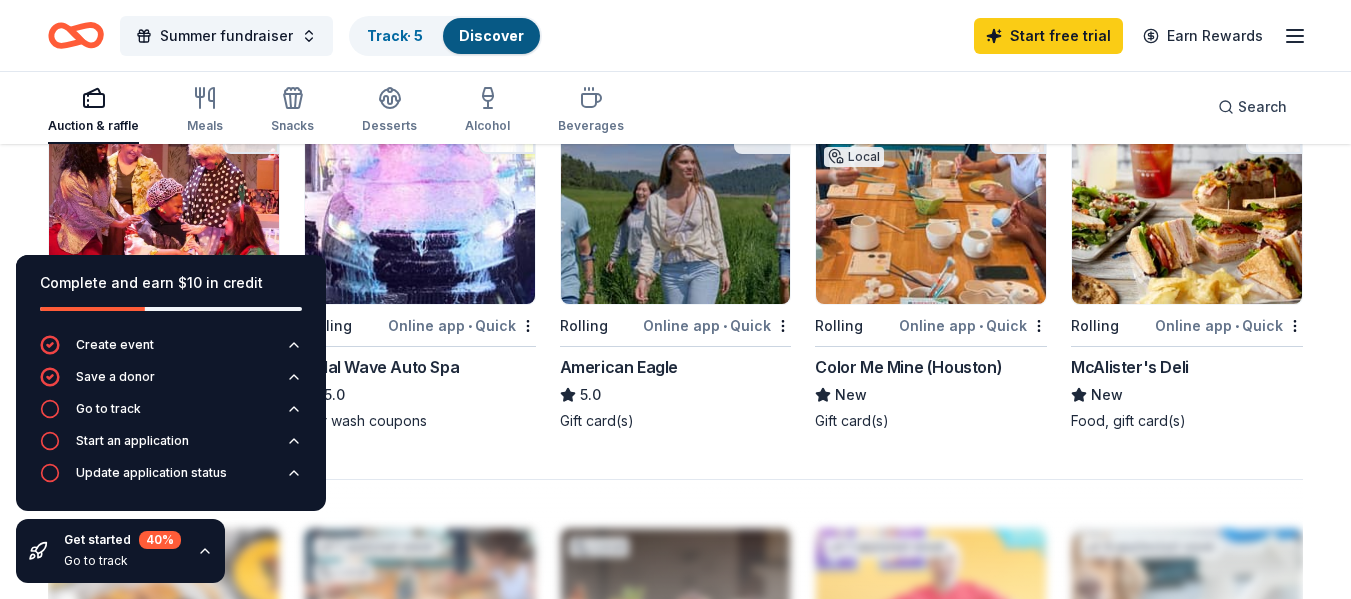 click 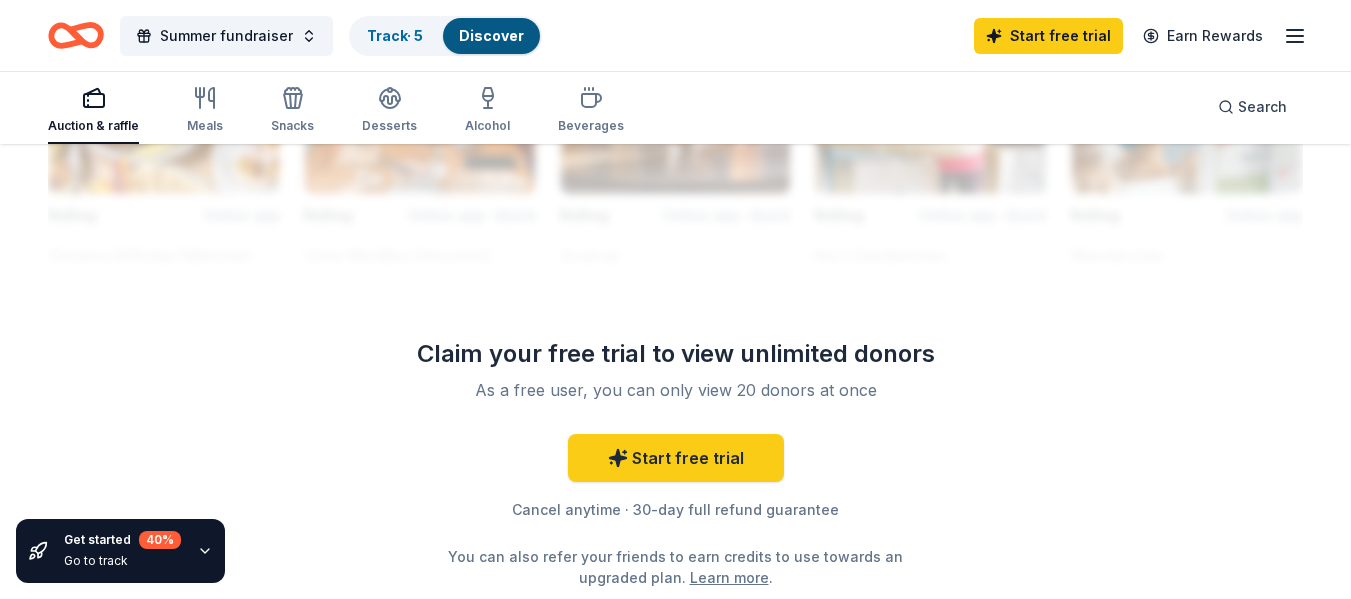 scroll, scrollTop: 1947, scrollLeft: 0, axis: vertical 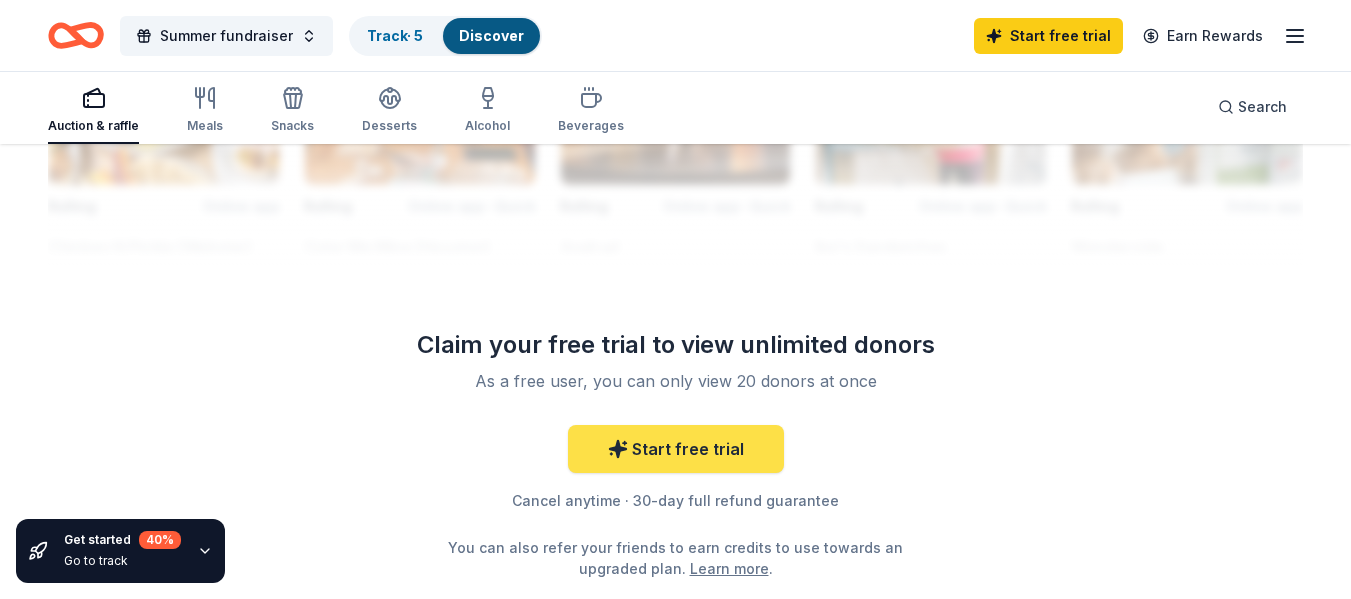 click on "Start free  trial" at bounding box center [676, 449] 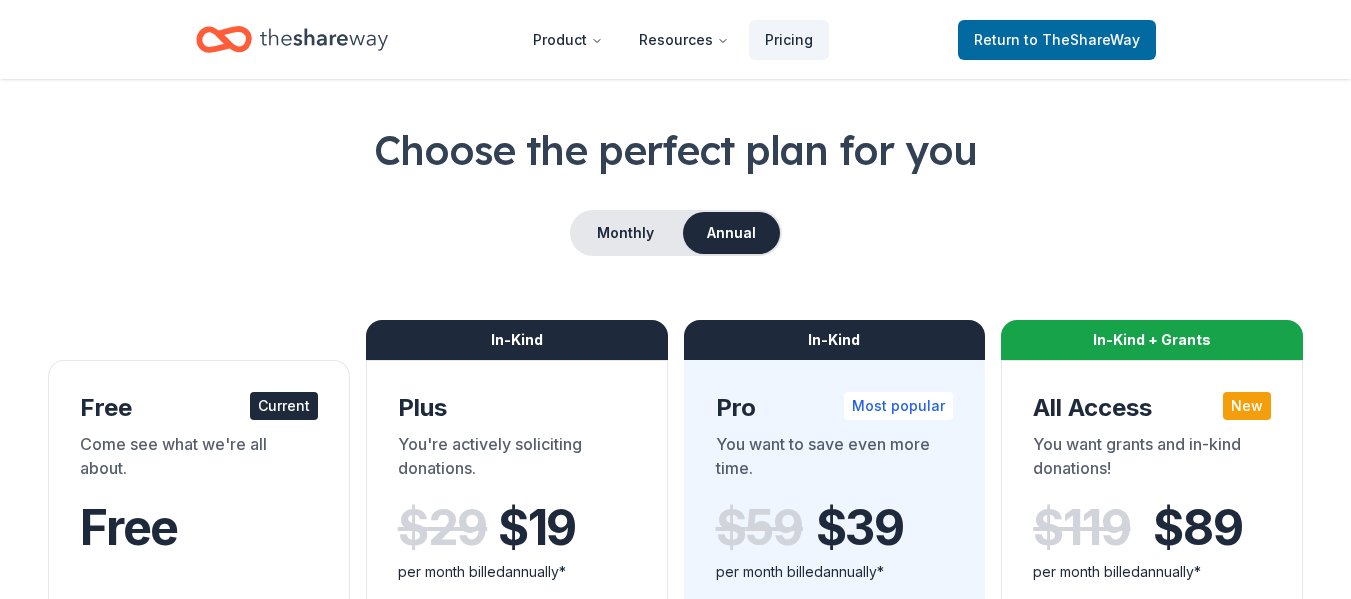 scroll, scrollTop: 80, scrollLeft: 0, axis: vertical 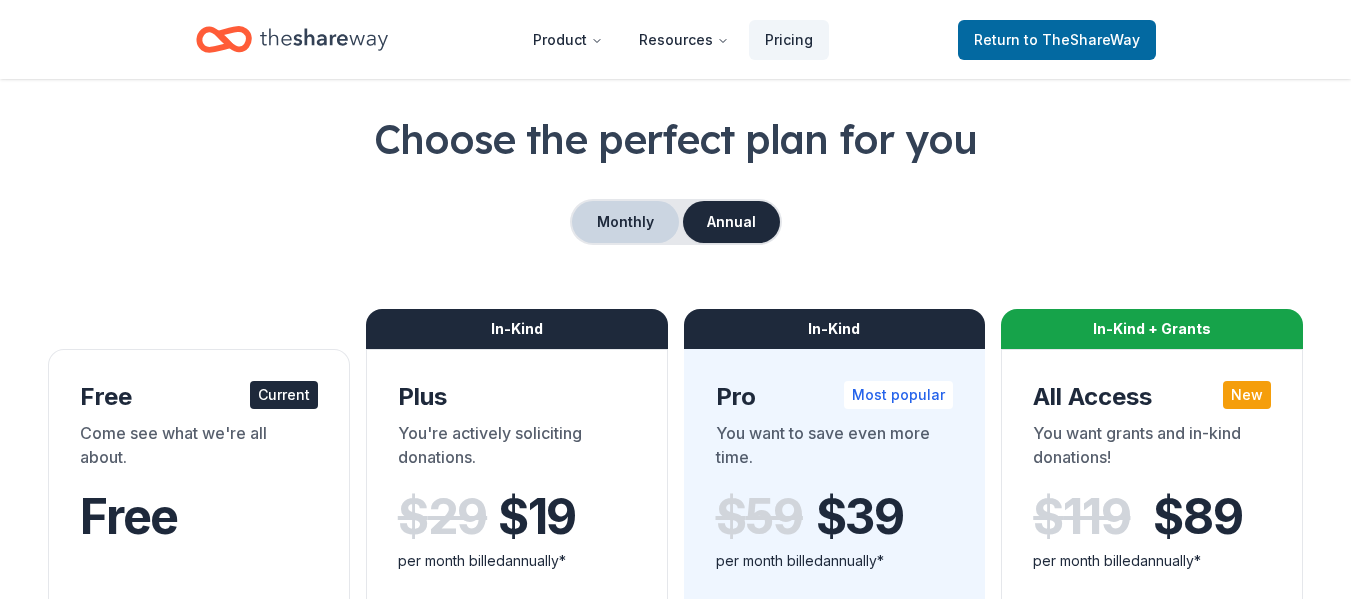 click on "Monthly" at bounding box center (625, 222) 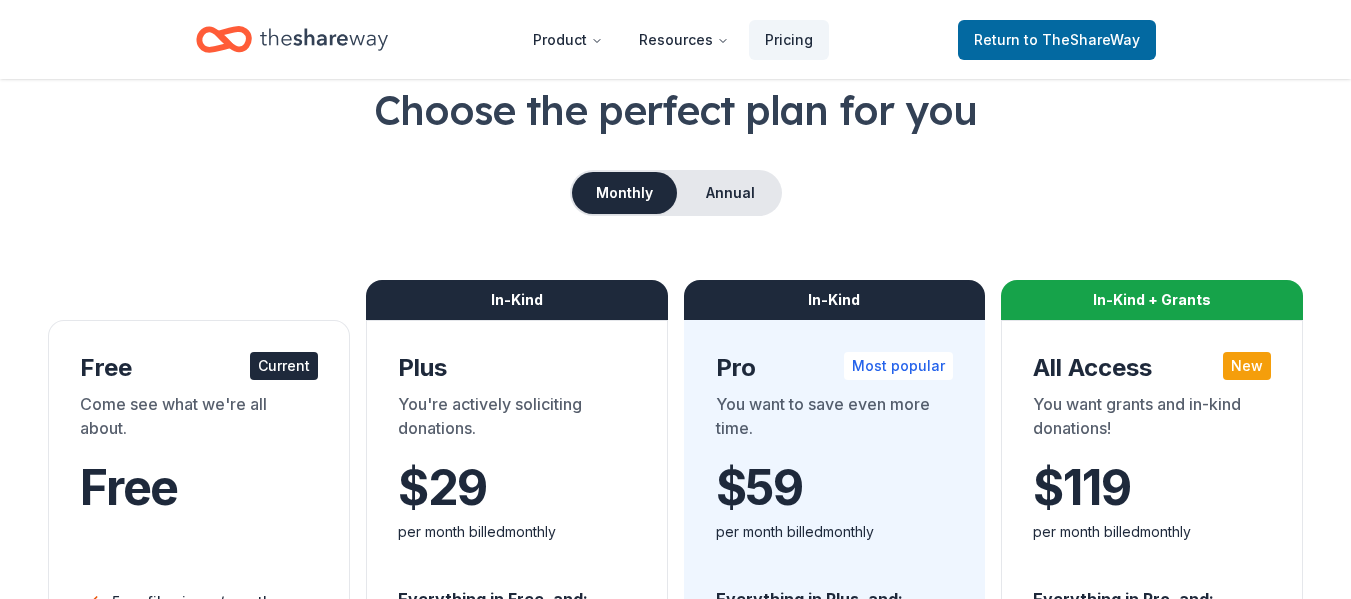 scroll, scrollTop: 120, scrollLeft: 0, axis: vertical 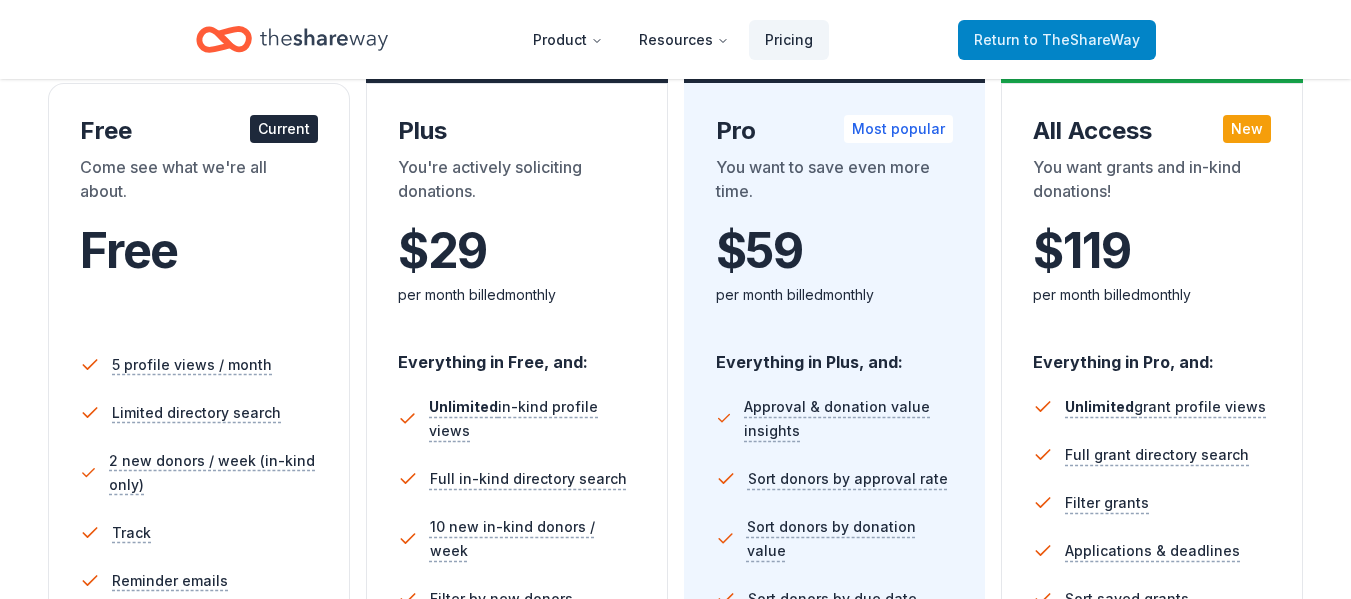 click on "Return to TheShareWay" at bounding box center (1057, 40) 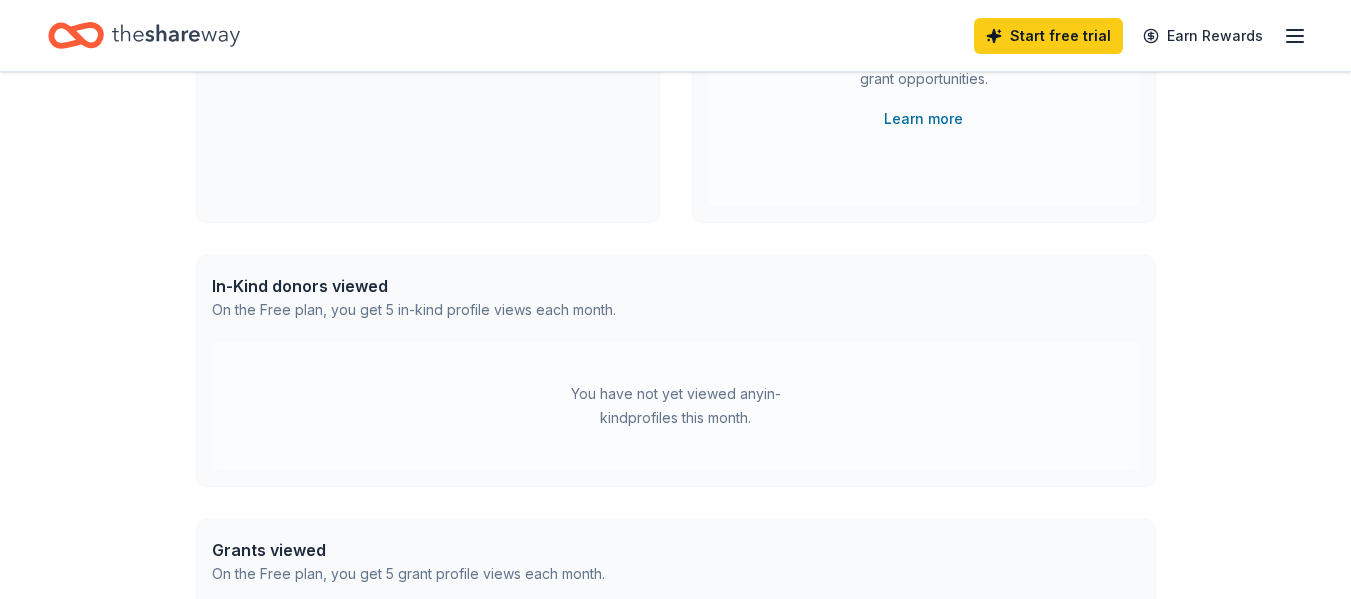 scroll, scrollTop: 0, scrollLeft: 0, axis: both 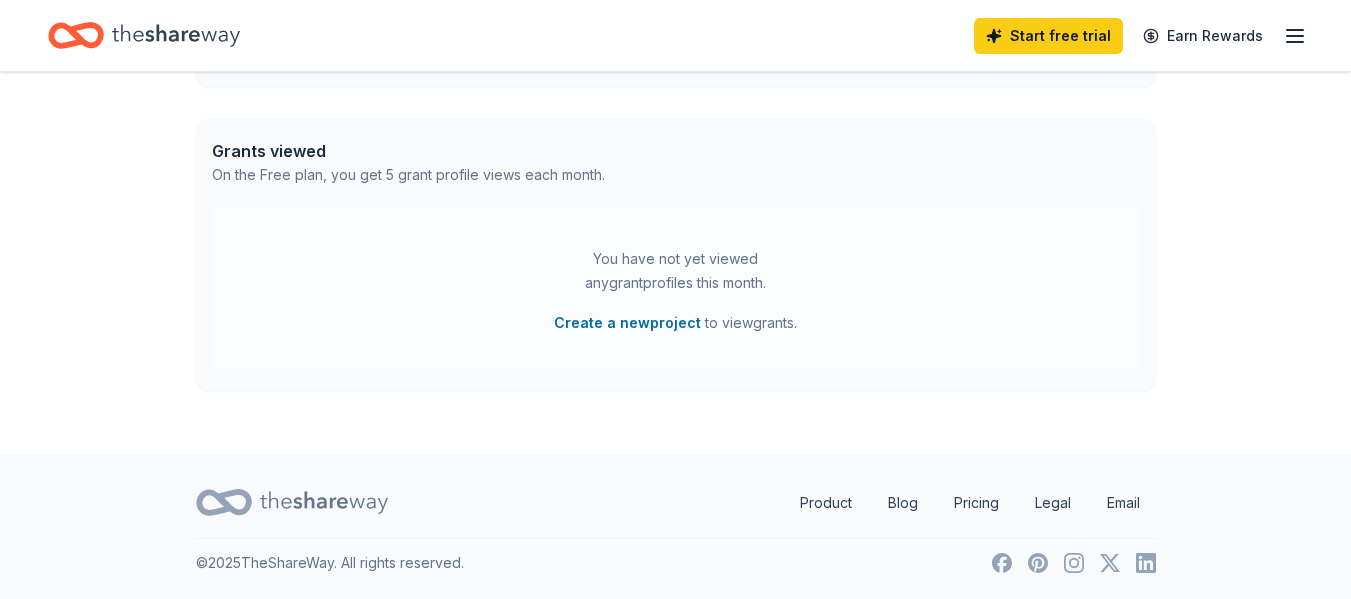 click 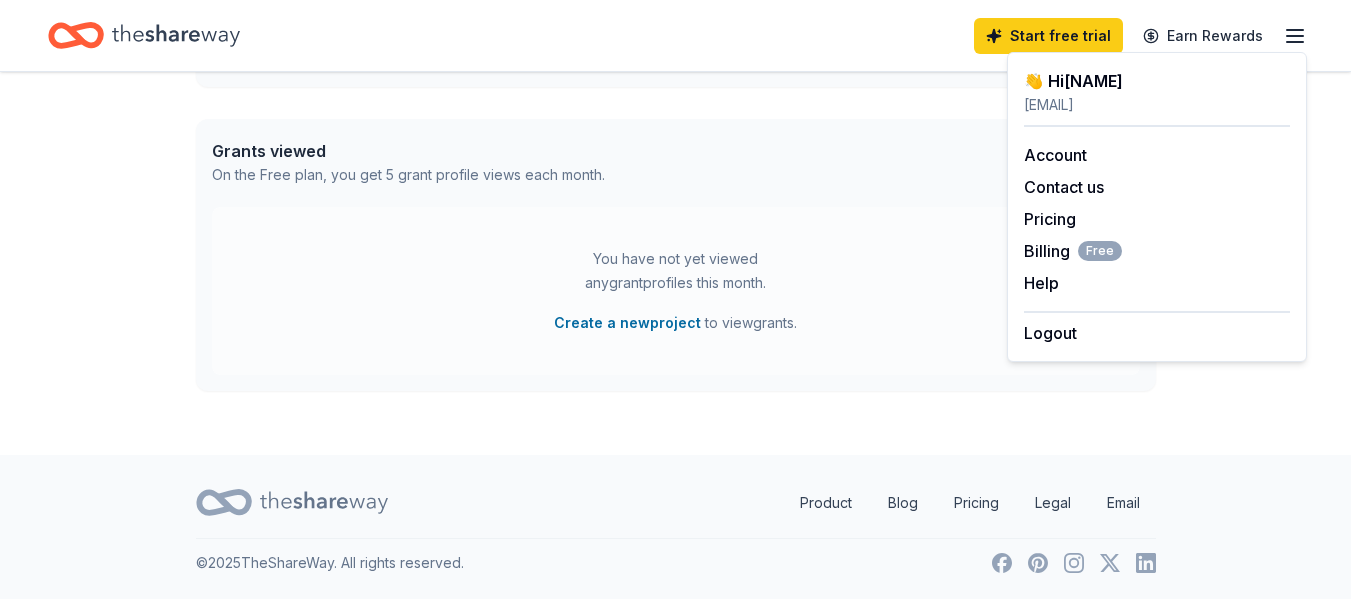 click 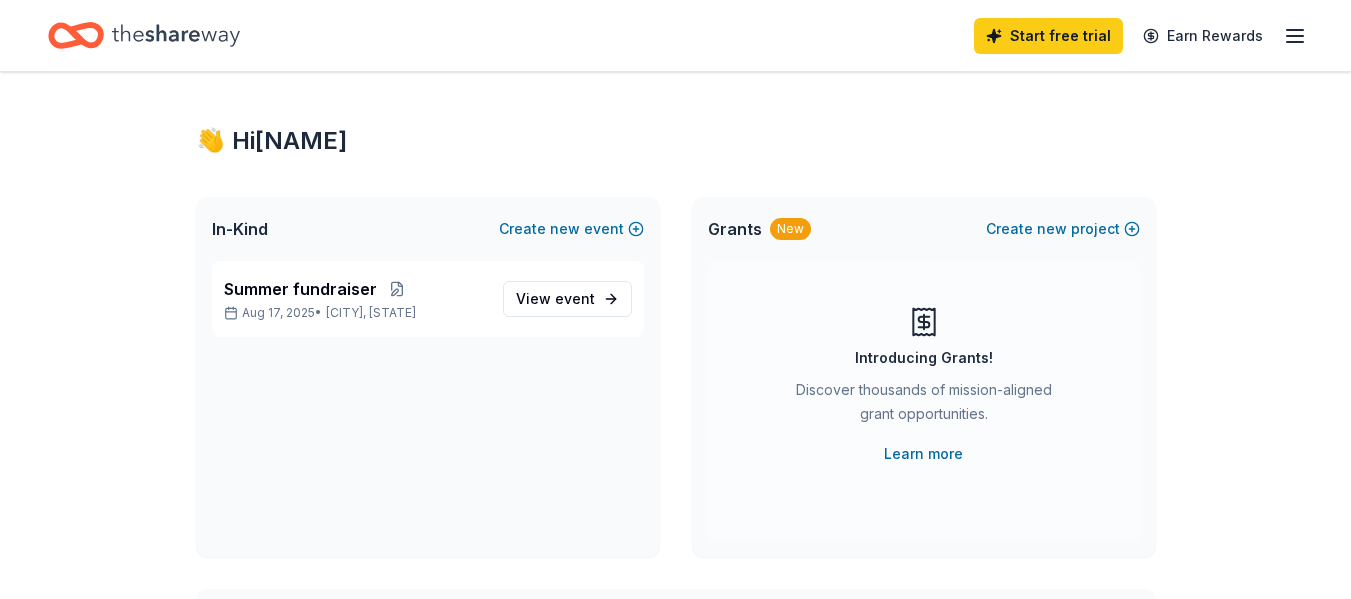 scroll, scrollTop: 0, scrollLeft: 0, axis: both 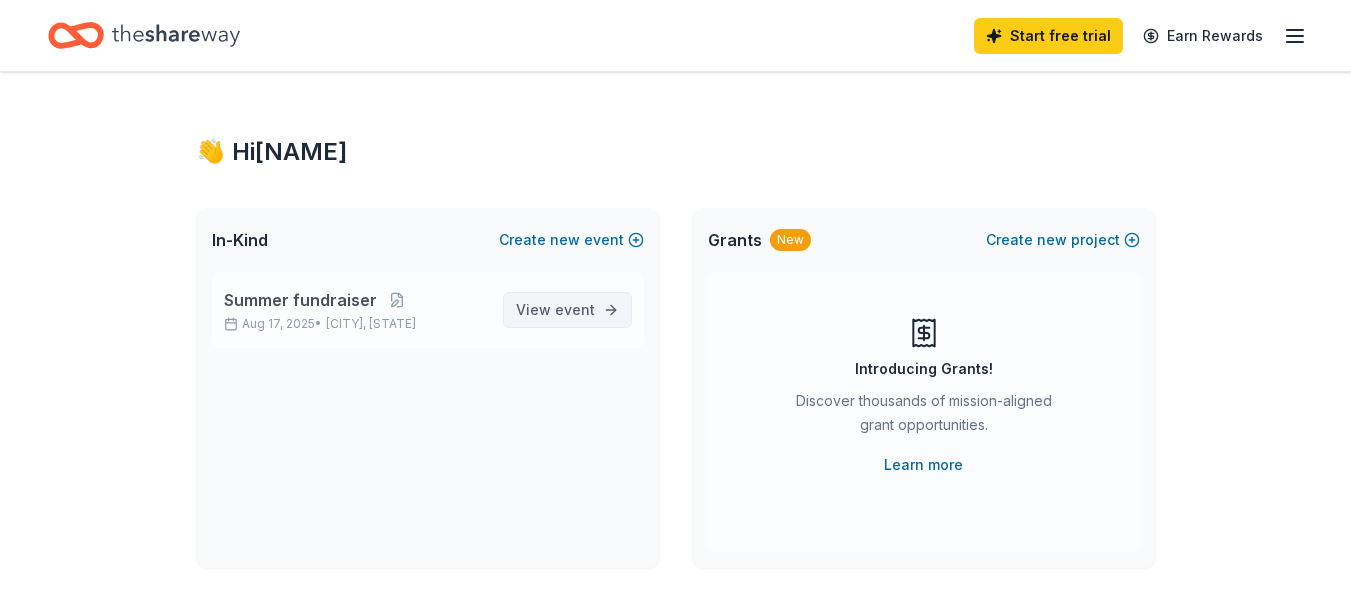 click on "View   event" at bounding box center [567, 310] 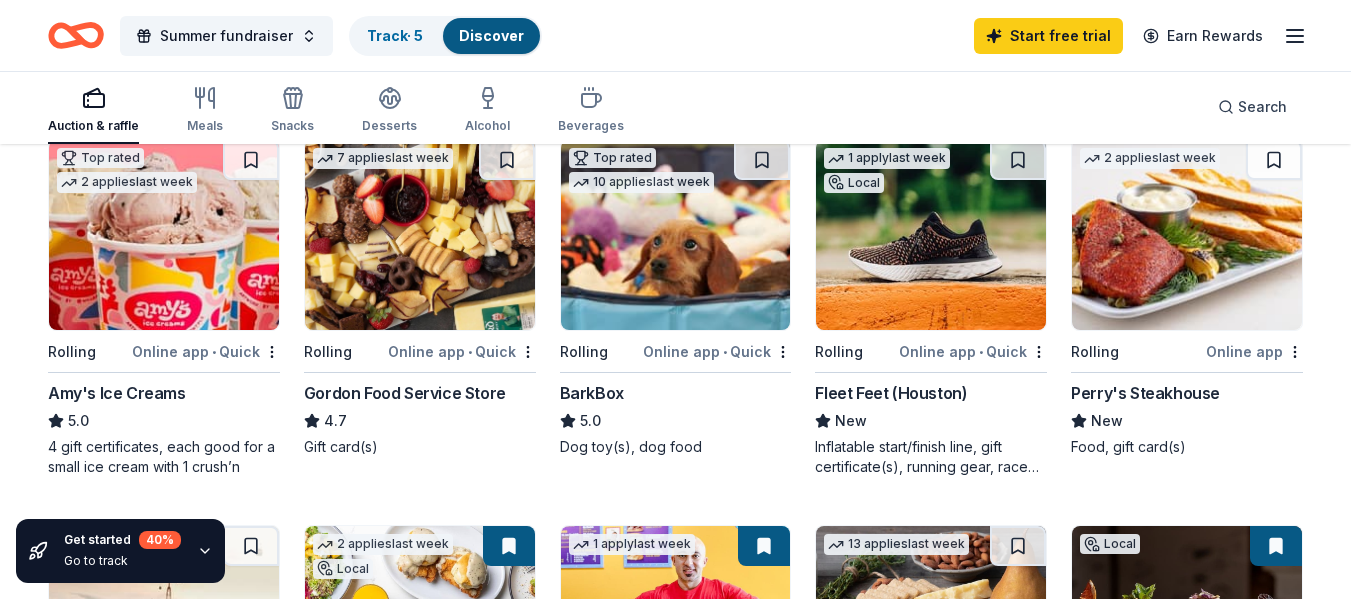 scroll, scrollTop: 240, scrollLeft: 0, axis: vertical 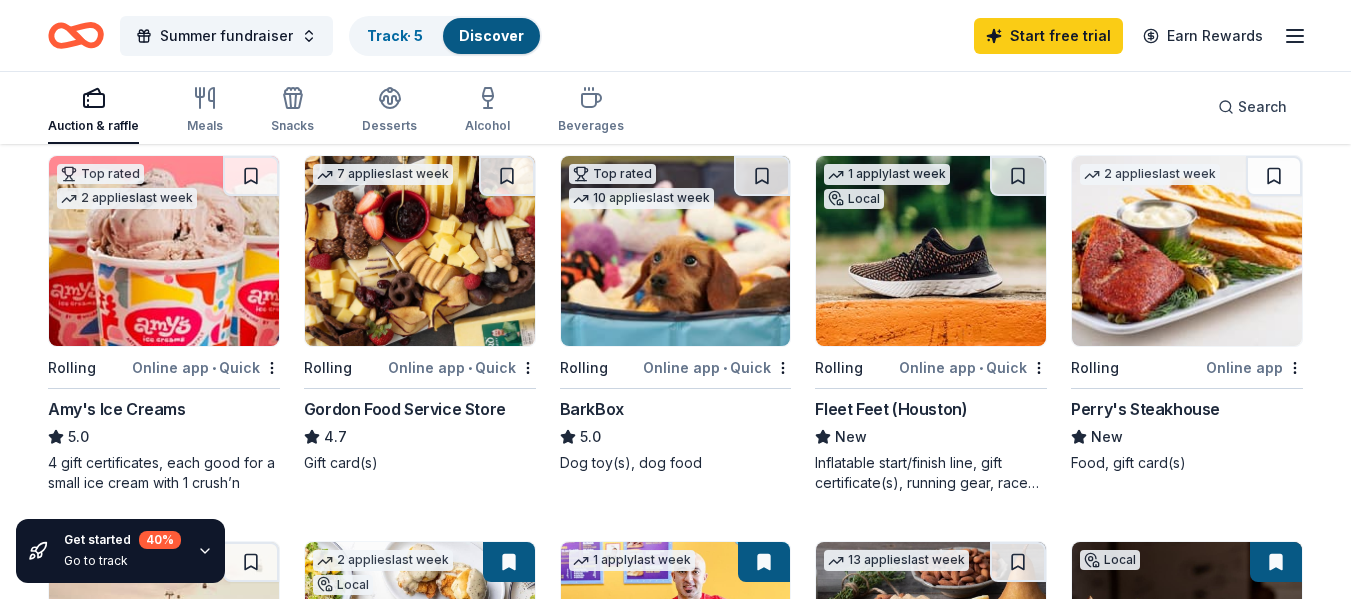click on "Online app" at bounding box center (1254, 367) 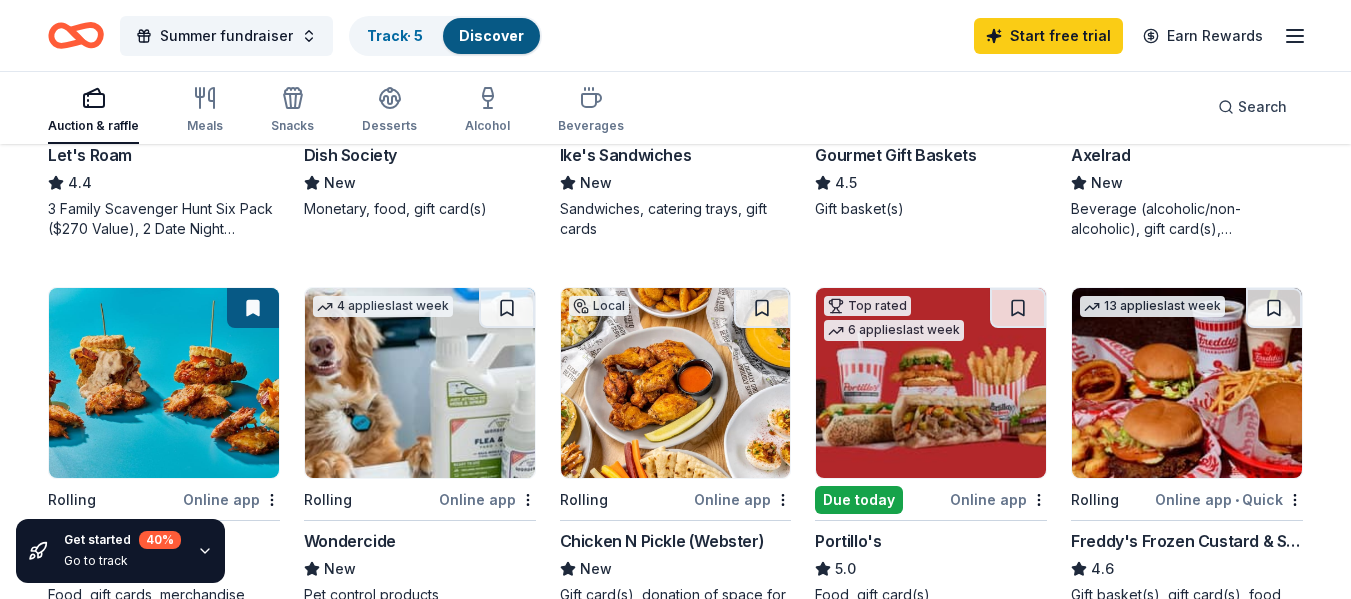 scroll, scrollTop: 893, scrollLeft: 0, axis: vertical 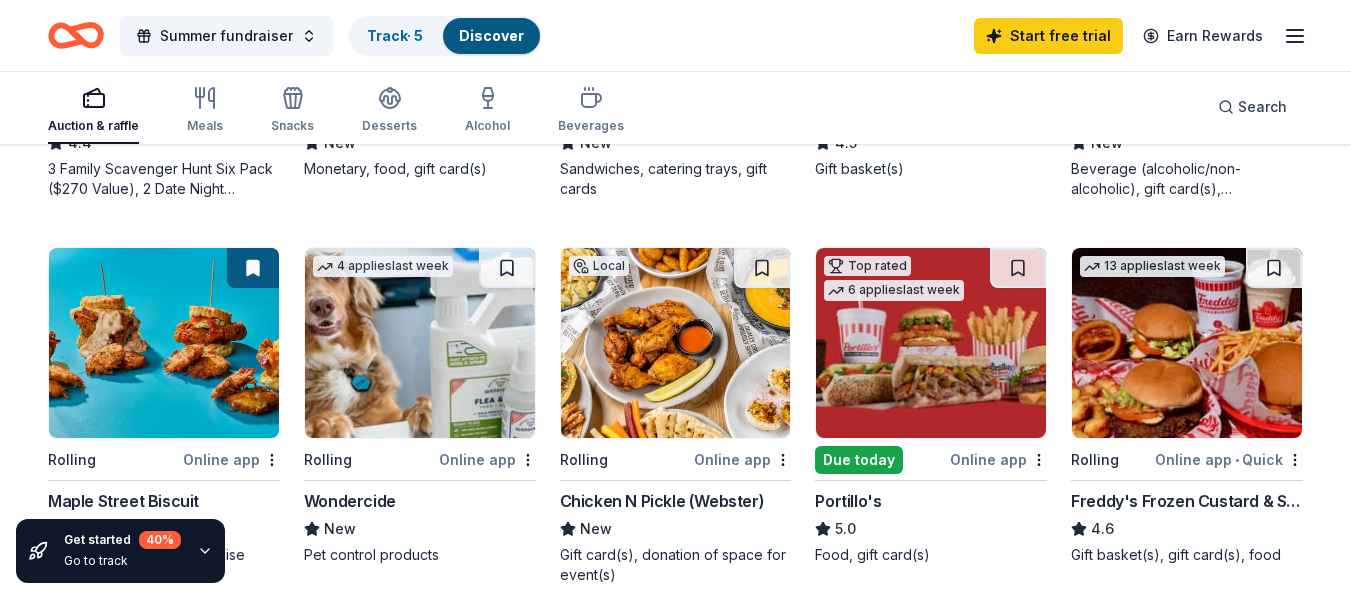 click on "Online app" at bounding box center [742, 459] 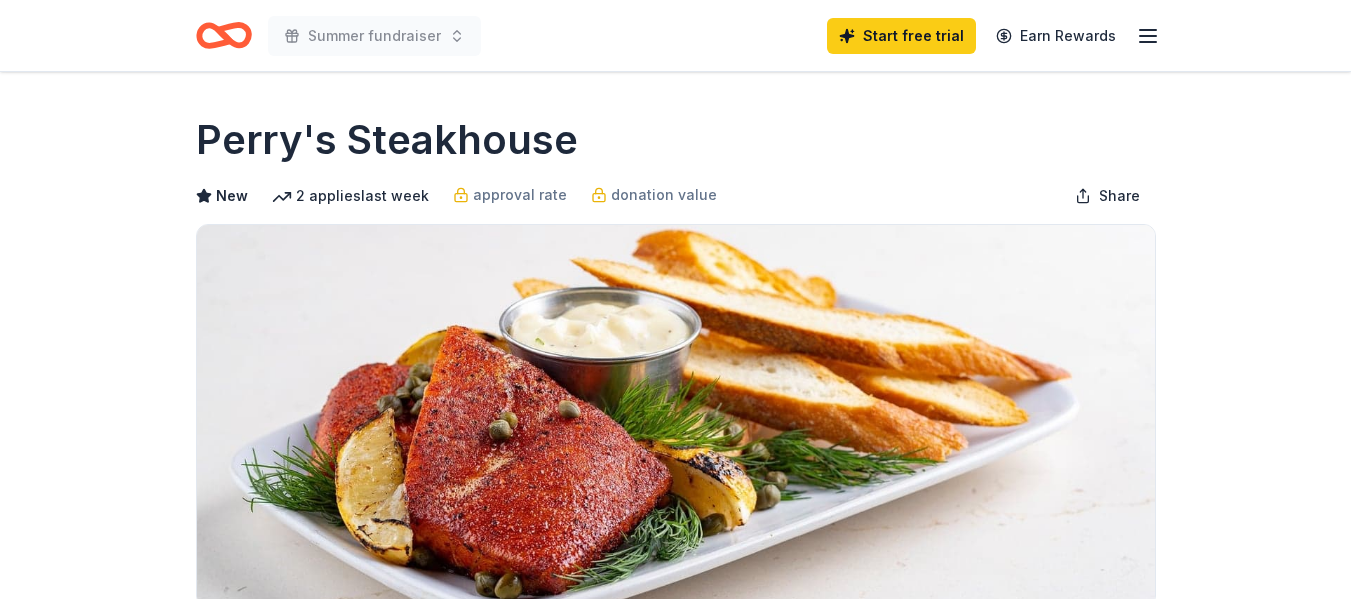 scroll, scrollTop: 0, scrollLeft: 0, axis: both 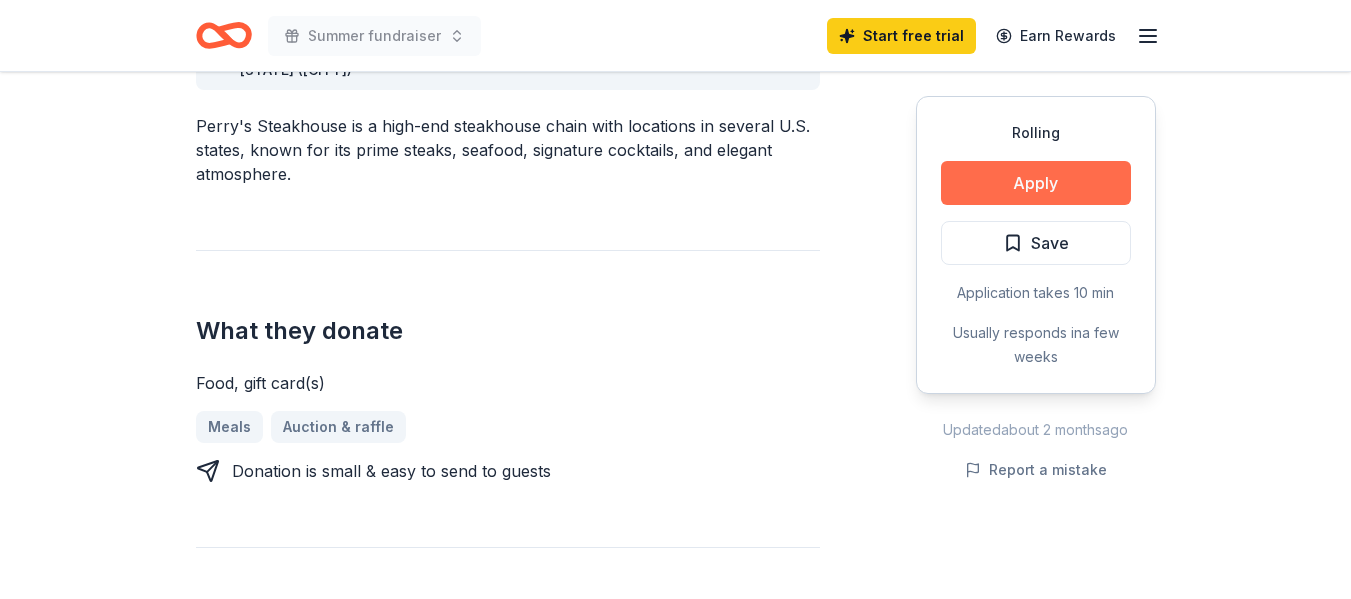 click on "Apply" at bounding box center (1036, 183) 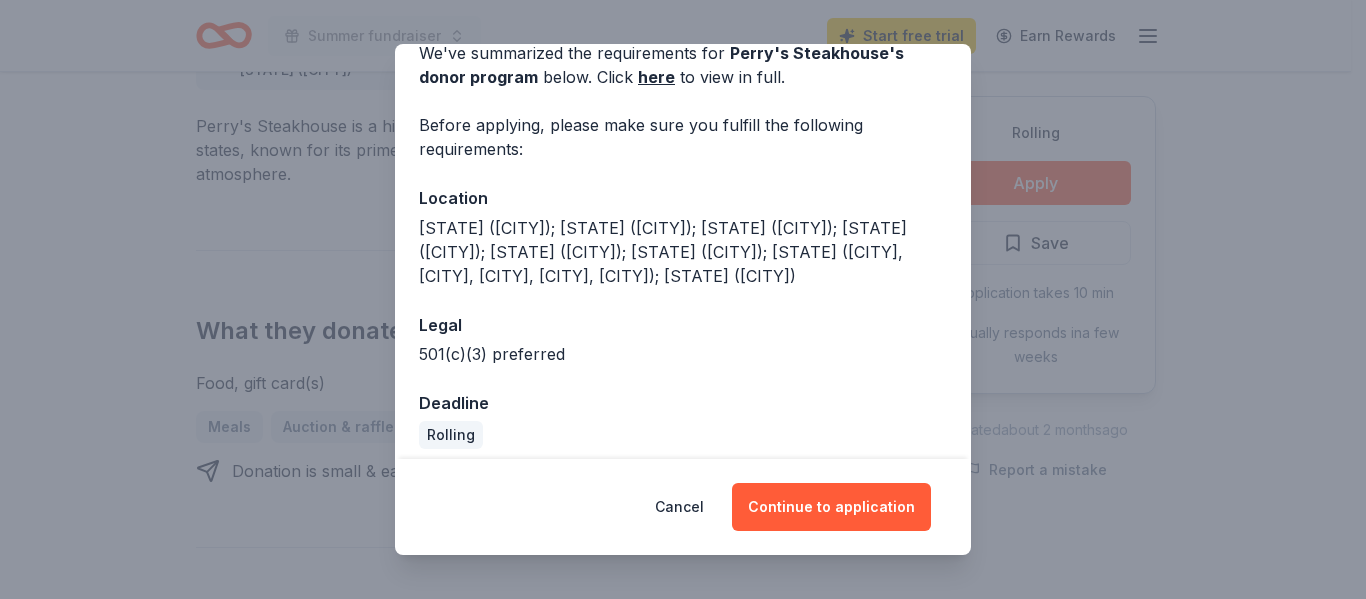 scroll, scrollTop: 114, scrollLeft: 0, axis: vertical 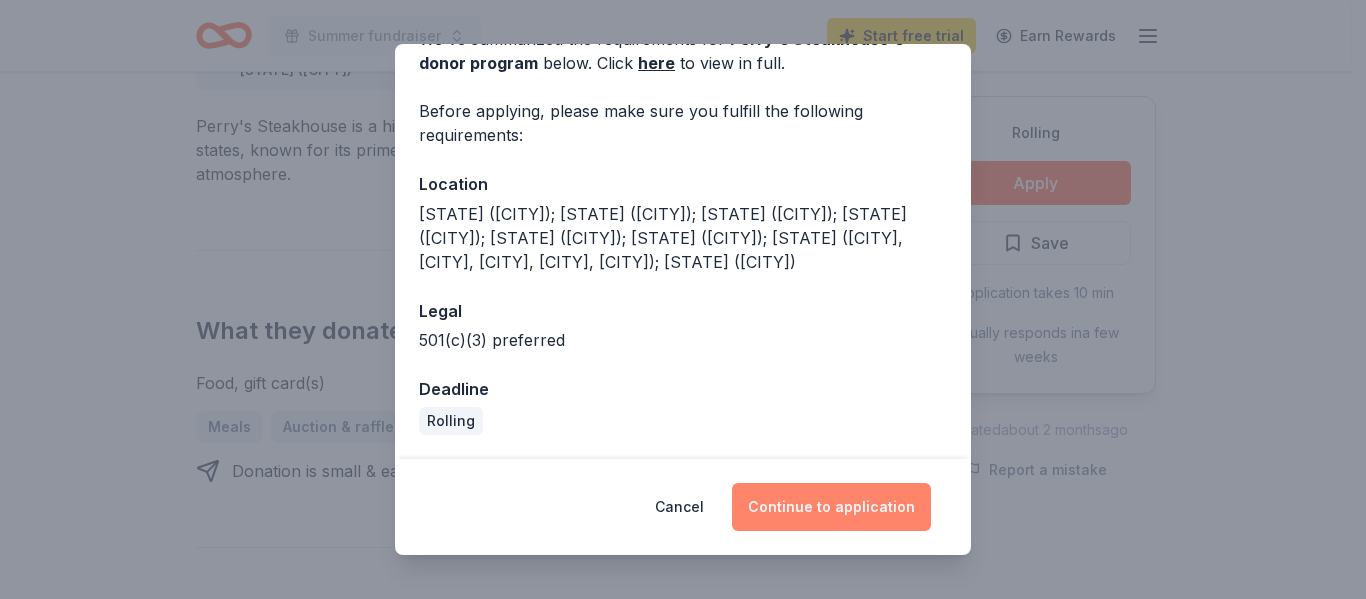 click on "Continue to application" at bounding box center (831, 507) 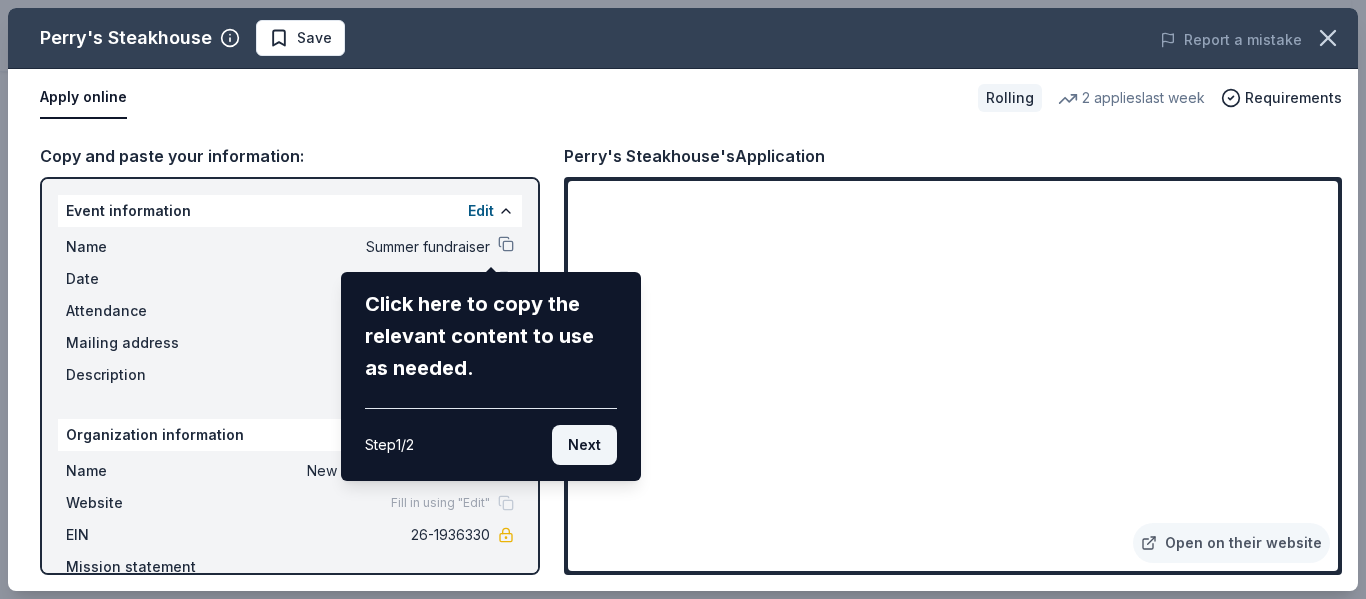 click on "Next" at bounding box center [584, 445] 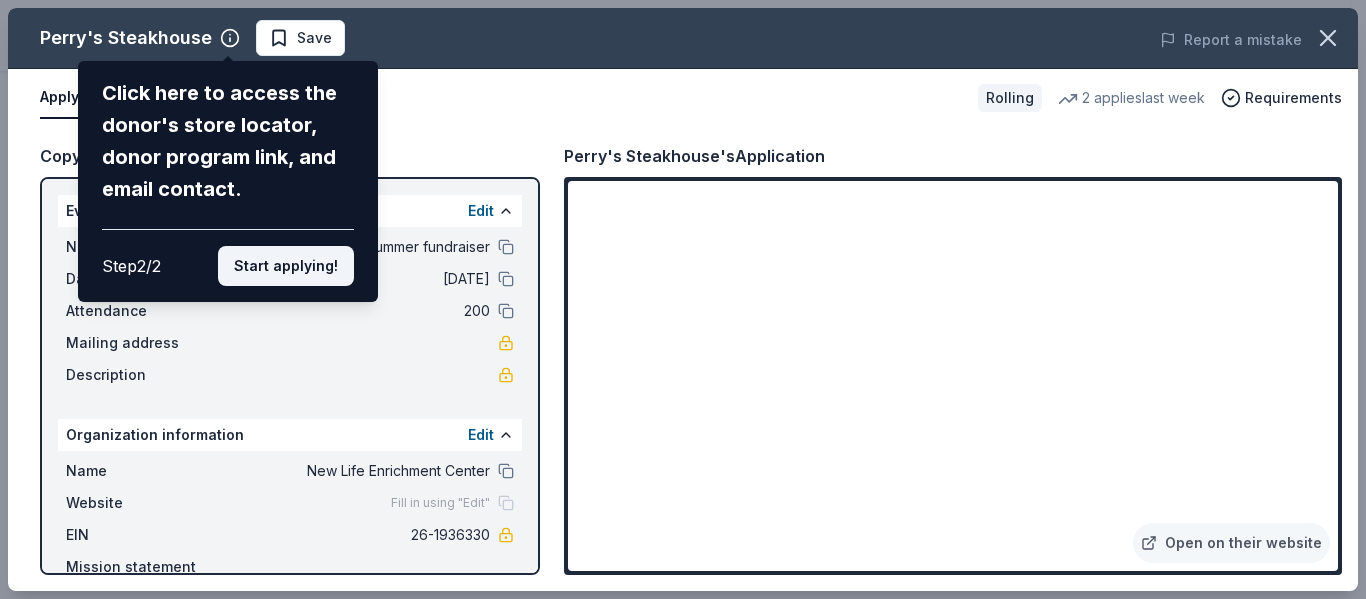 click on "Start applying!" at bounding box center (286, 266) 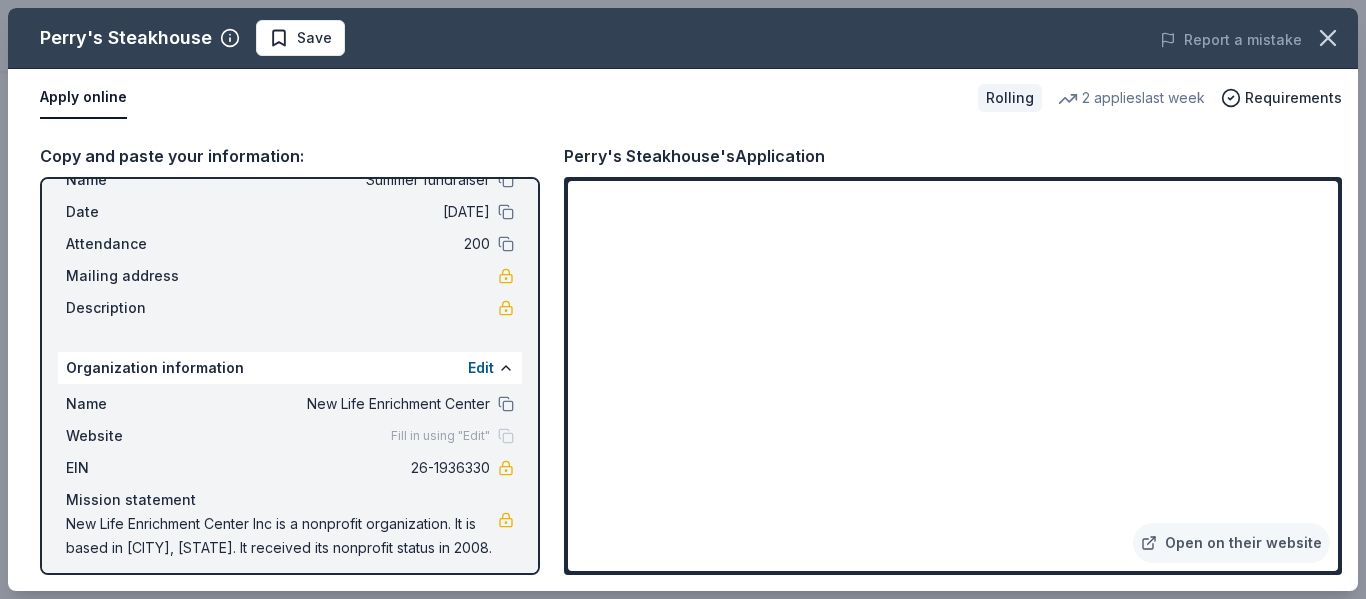 scroll, scrollTop: 78, scrollLeft: 0, axis: vertical 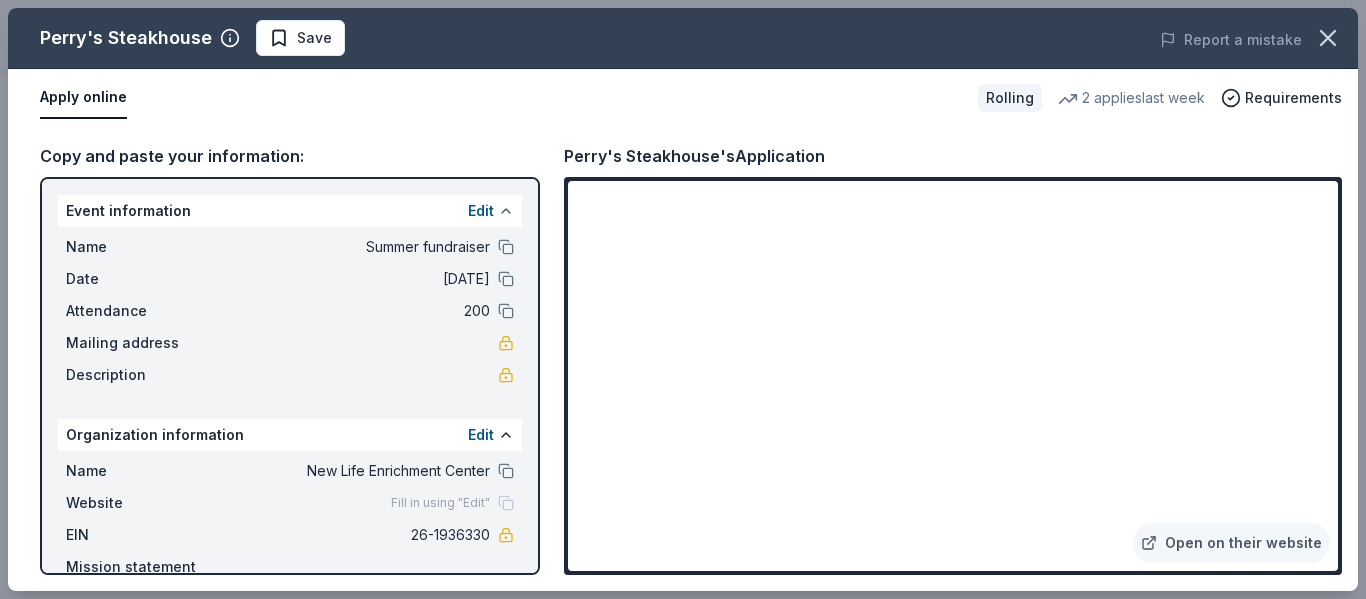 click at bounding box center [506, 211] 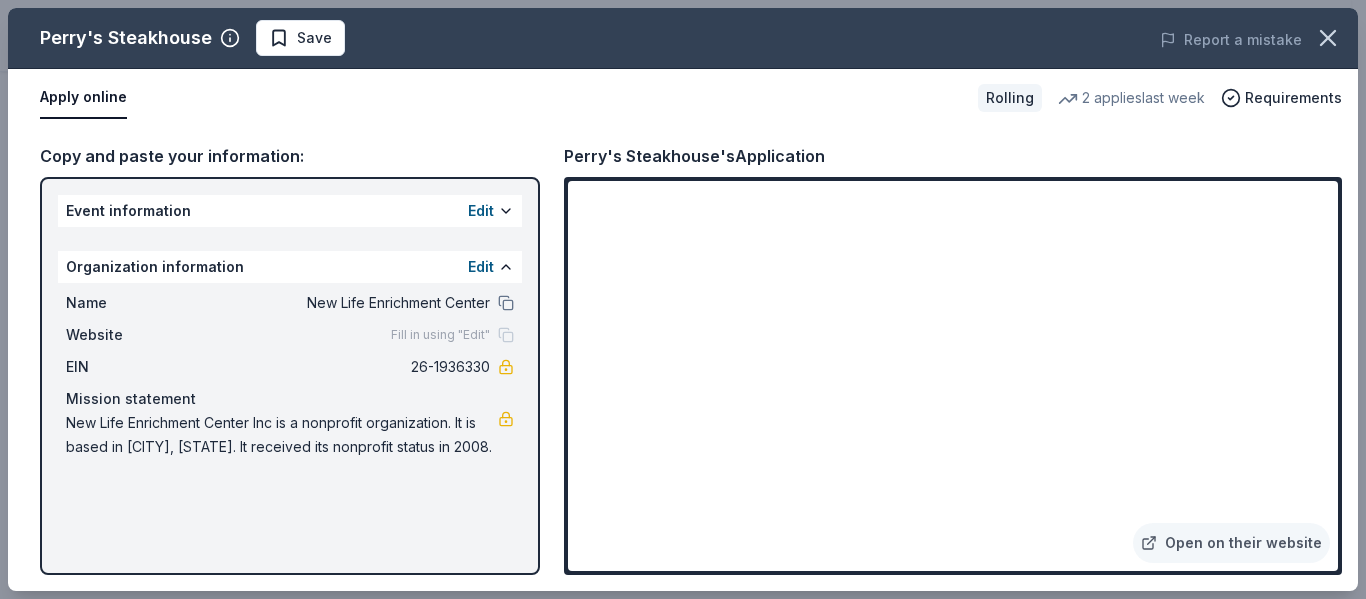 click on "Website Fill in using "Edit"" at bounding box center (290, 335) 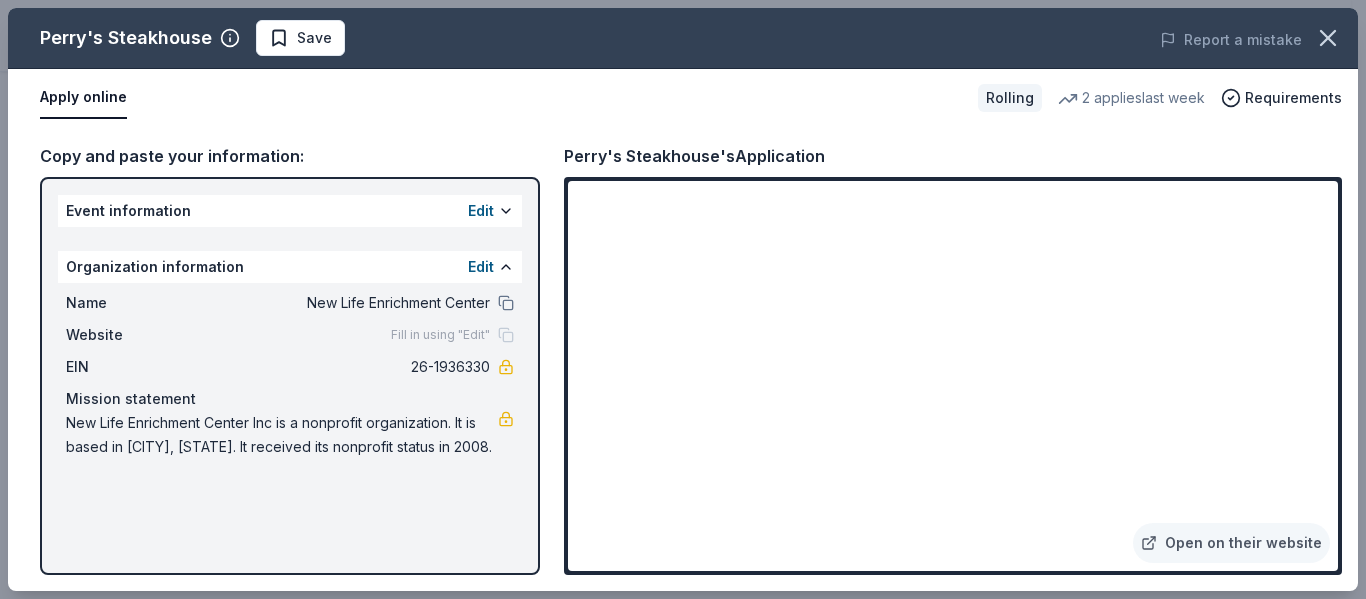 drag, startPoint x: 398, startPoint y: 331, endPoint x: 487, endPoint y: 335, distance: 89.08984 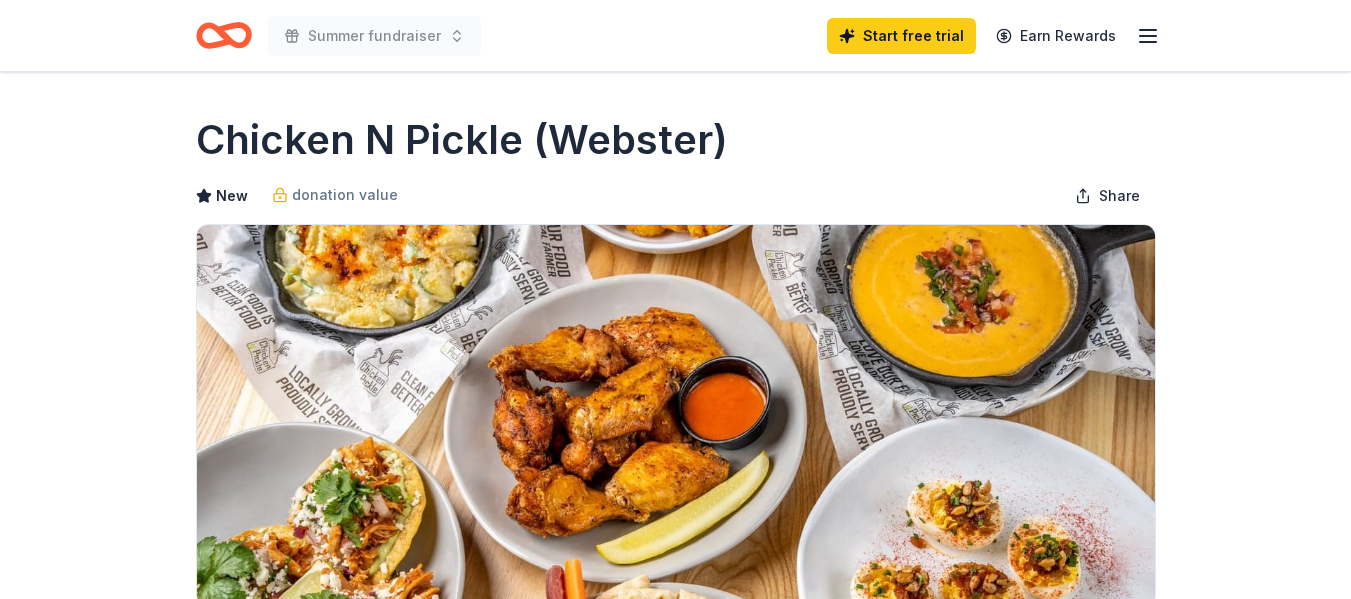 scroll, scrollTop: 0, scrollLeft: 0, axis: both 